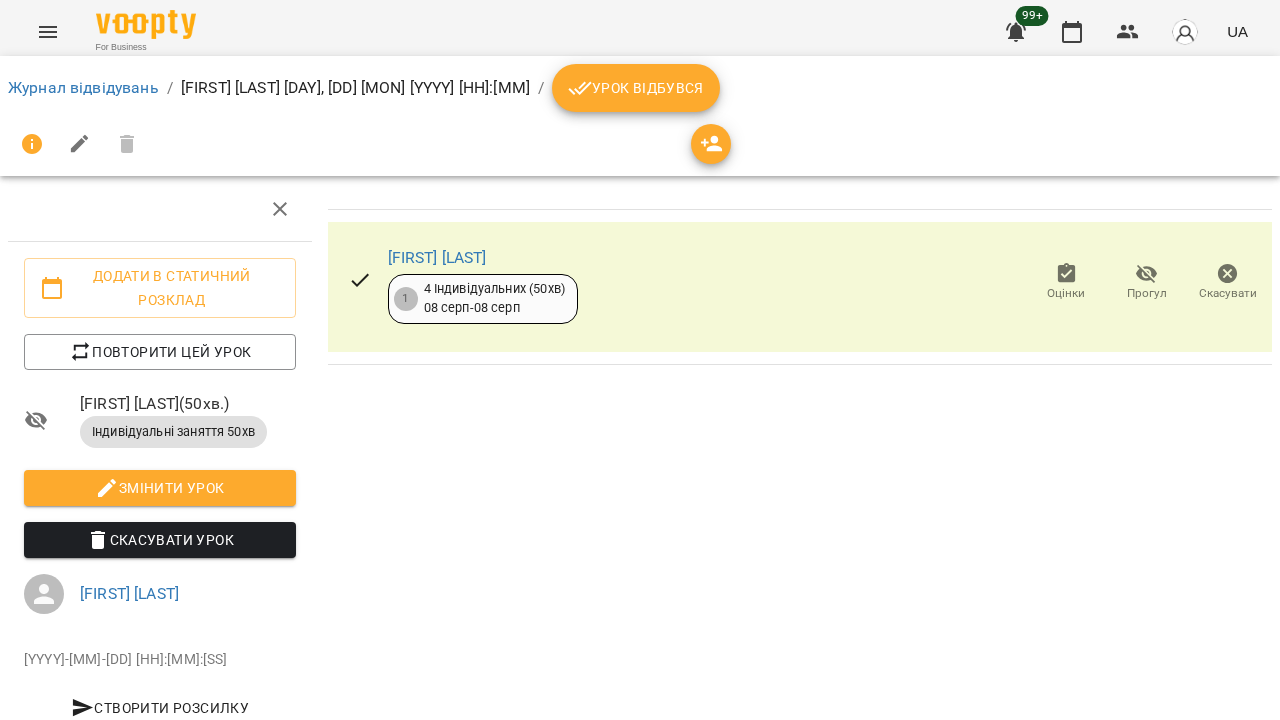 scroll, scrollTop: 0, scrollLeft: 0, axis: both 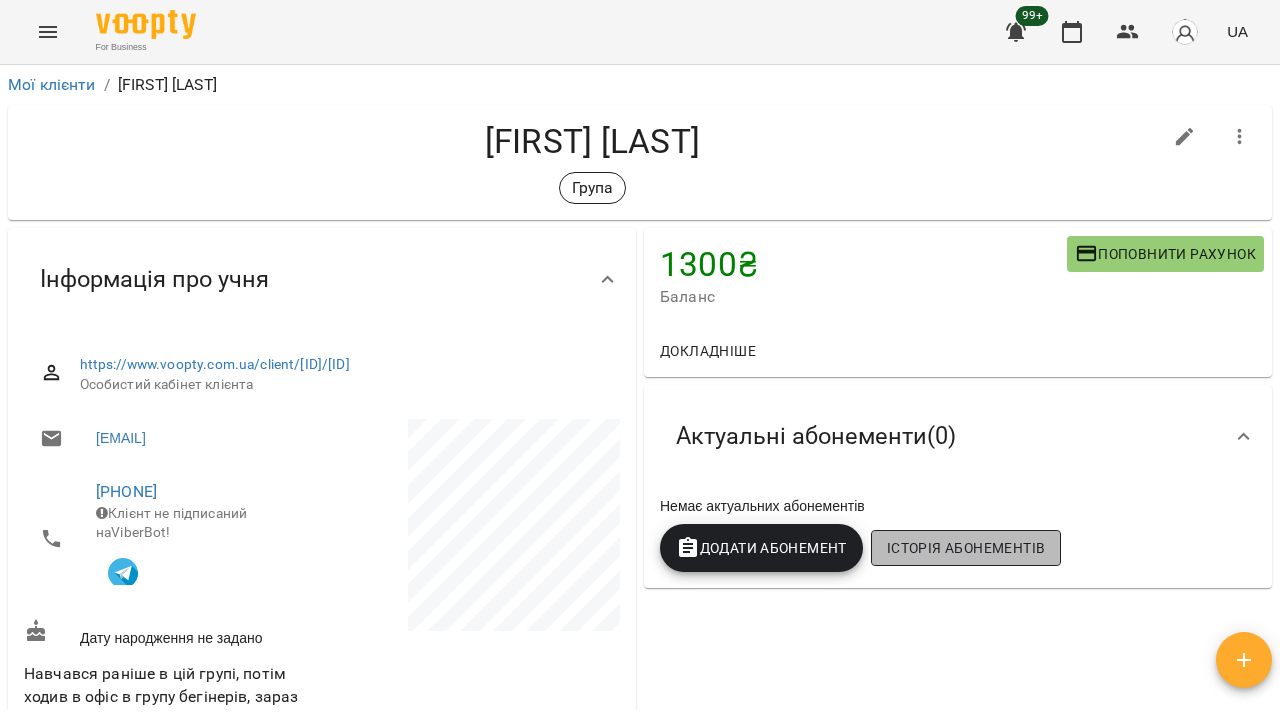 click on "Історія абонементів" at bounding box center (966, 548) 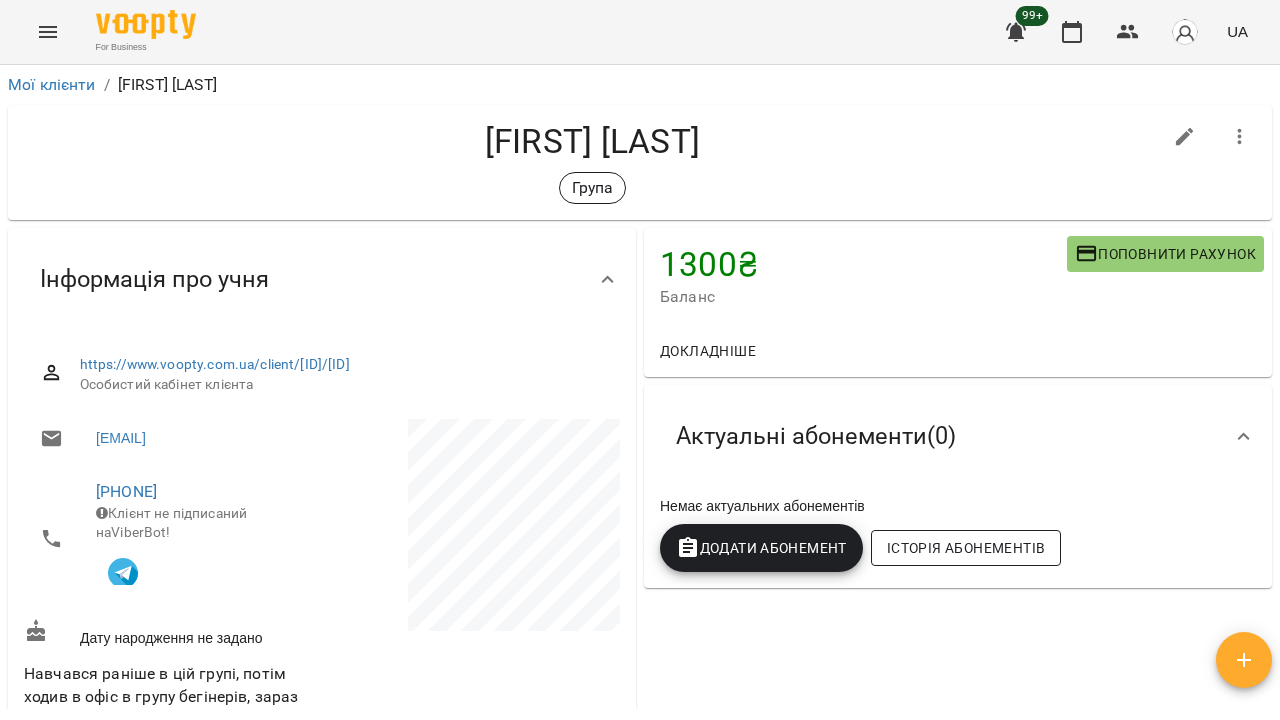 scroll, scrollTop: 65, scrollLeft: 0, axis: vertical 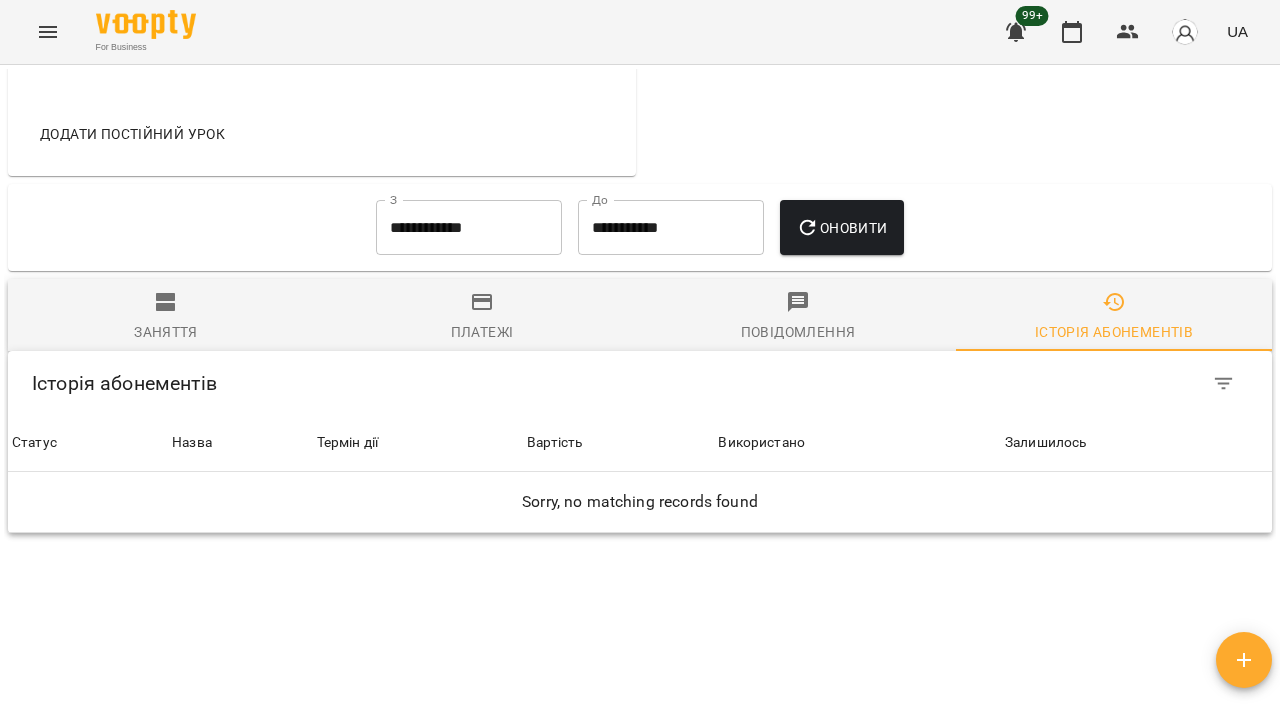 click on "**********" at bounding box center [469, 228] 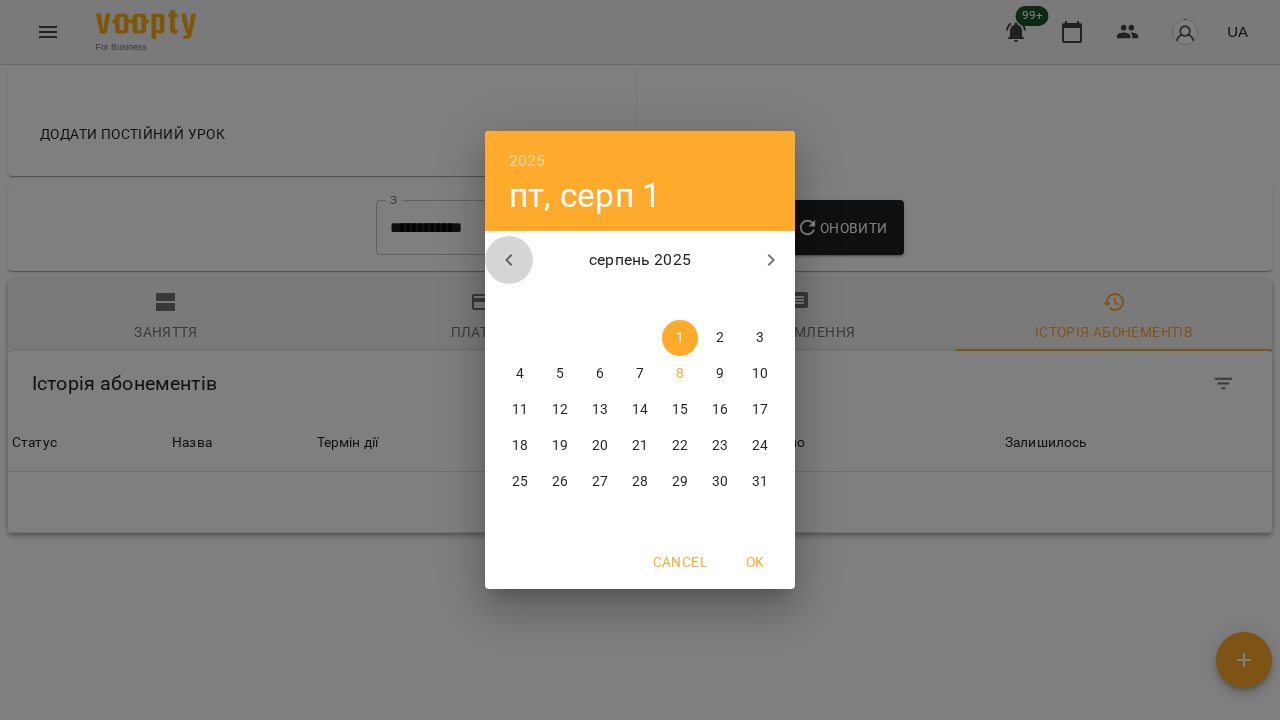 click at bounding box center [509, 260] 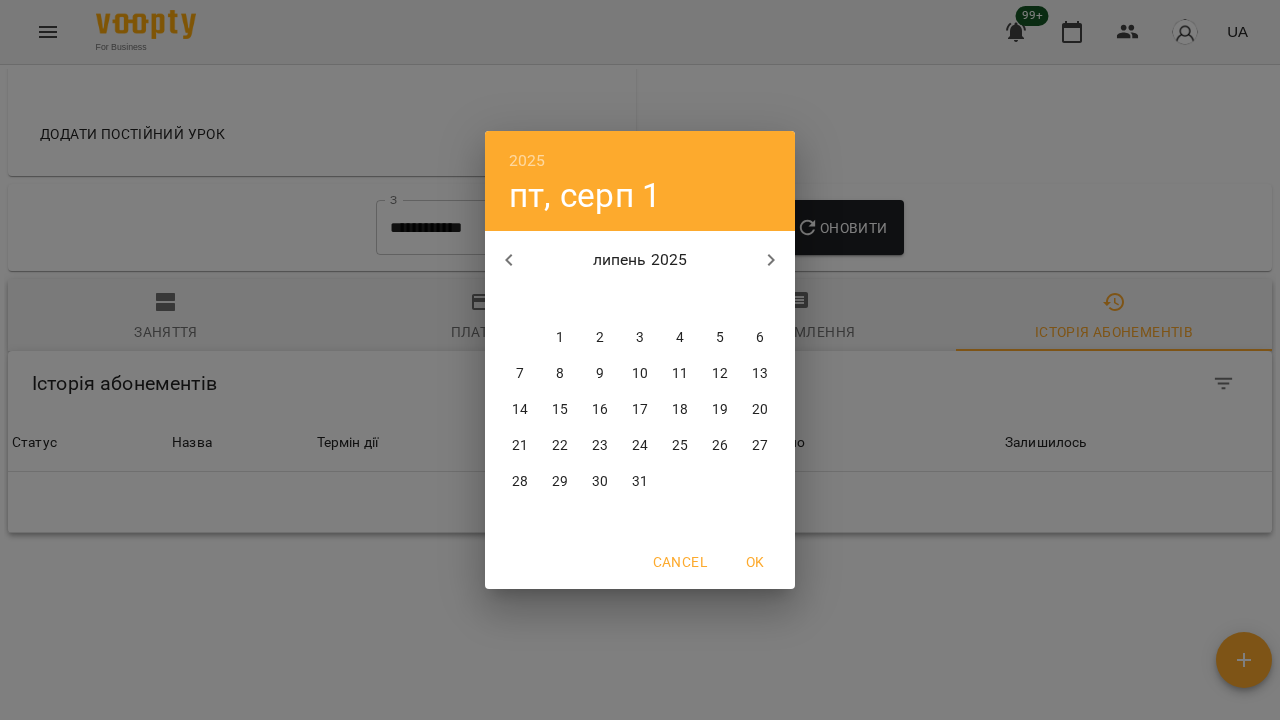 click on "1" at bounding box center [560, 338] 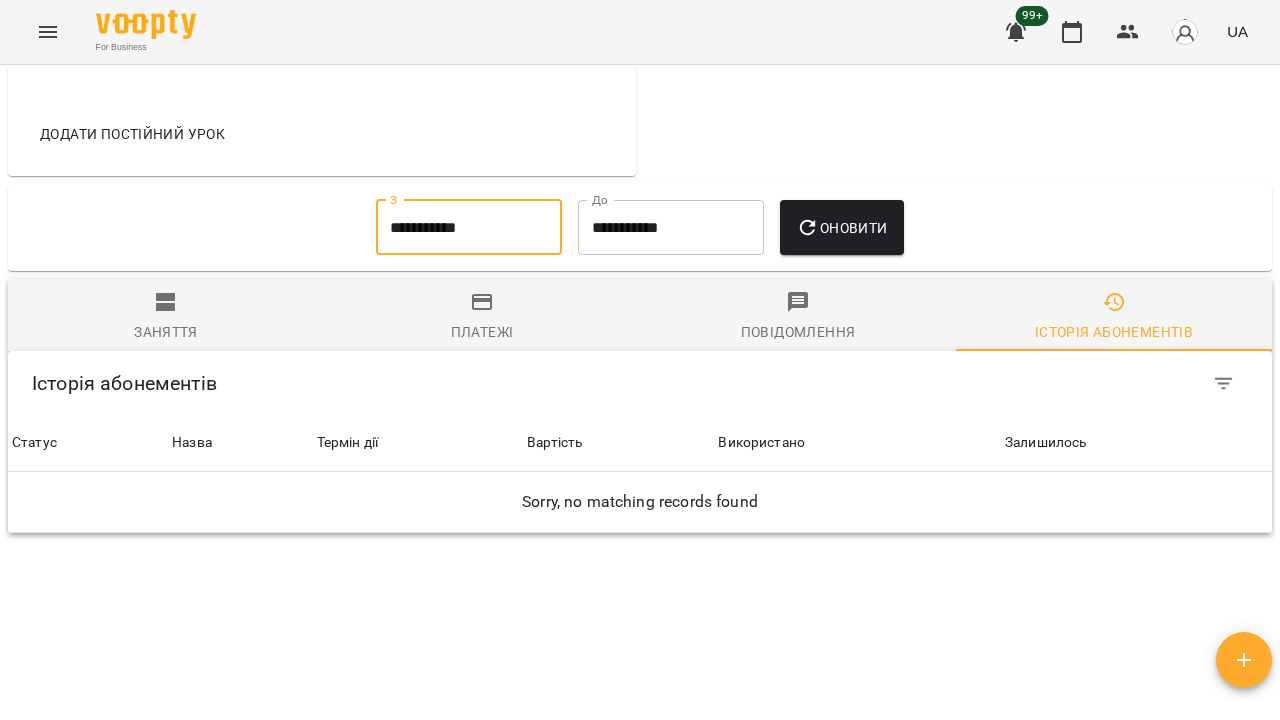 click 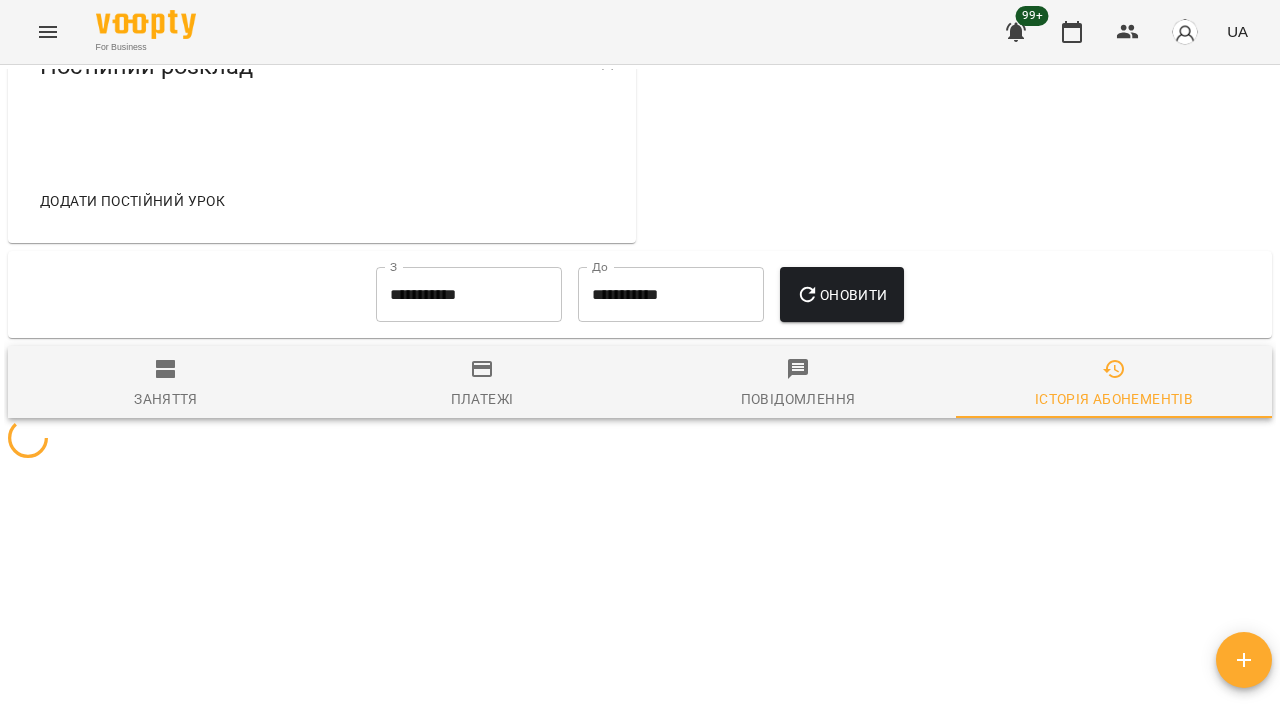 scroll, scrollTop: 893, scrollLeft: 0, axis: vertical 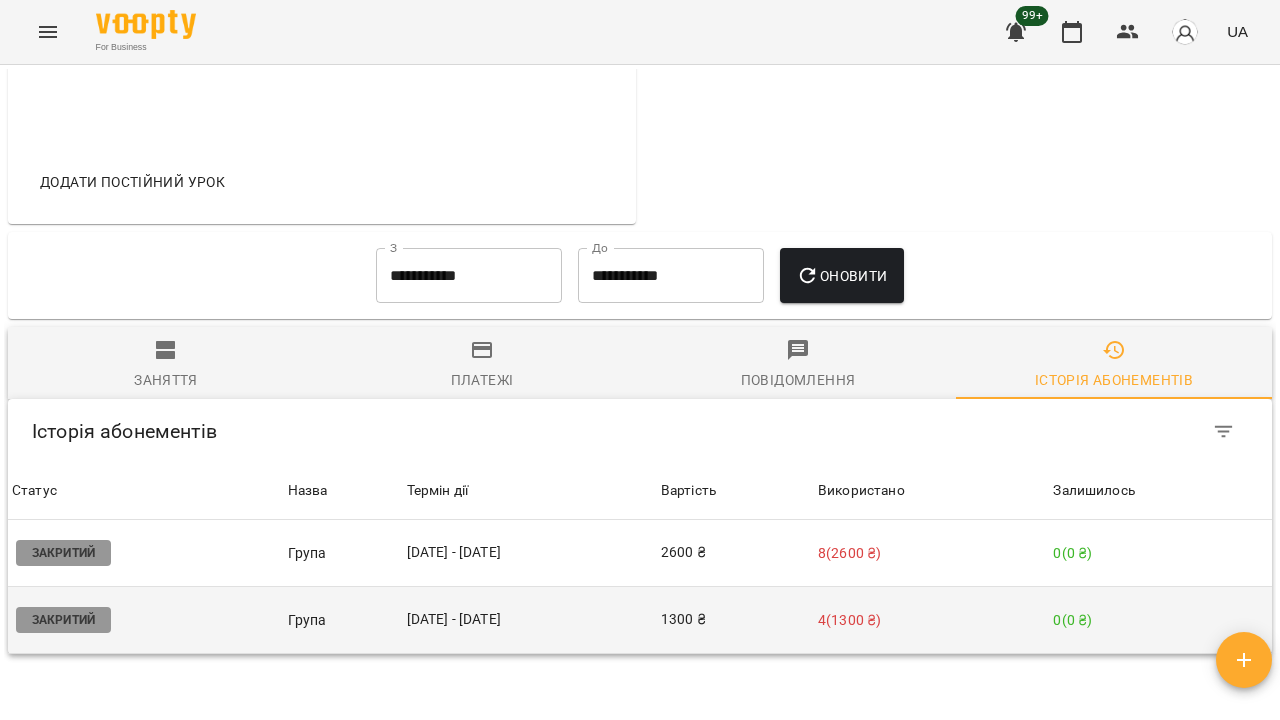click on "4  ( 1300   ₴ )" at bounding box center [931, 620] 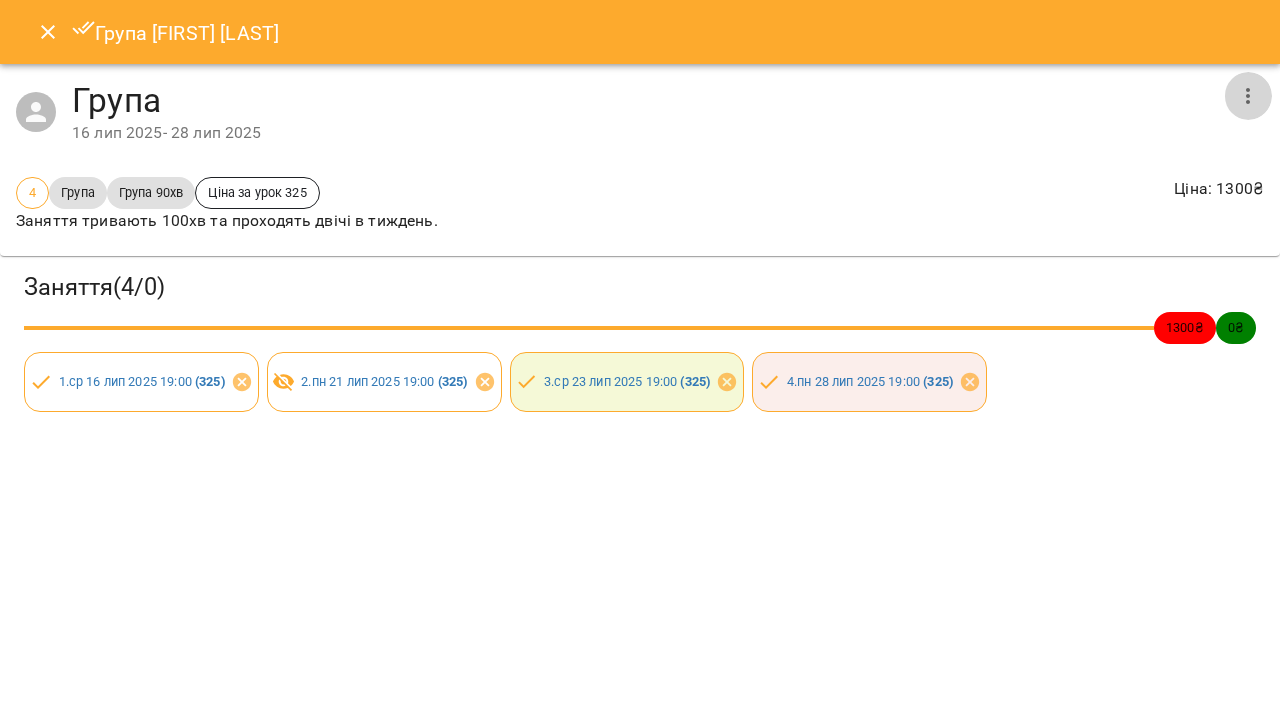 click at bounding box center [1248, 96] 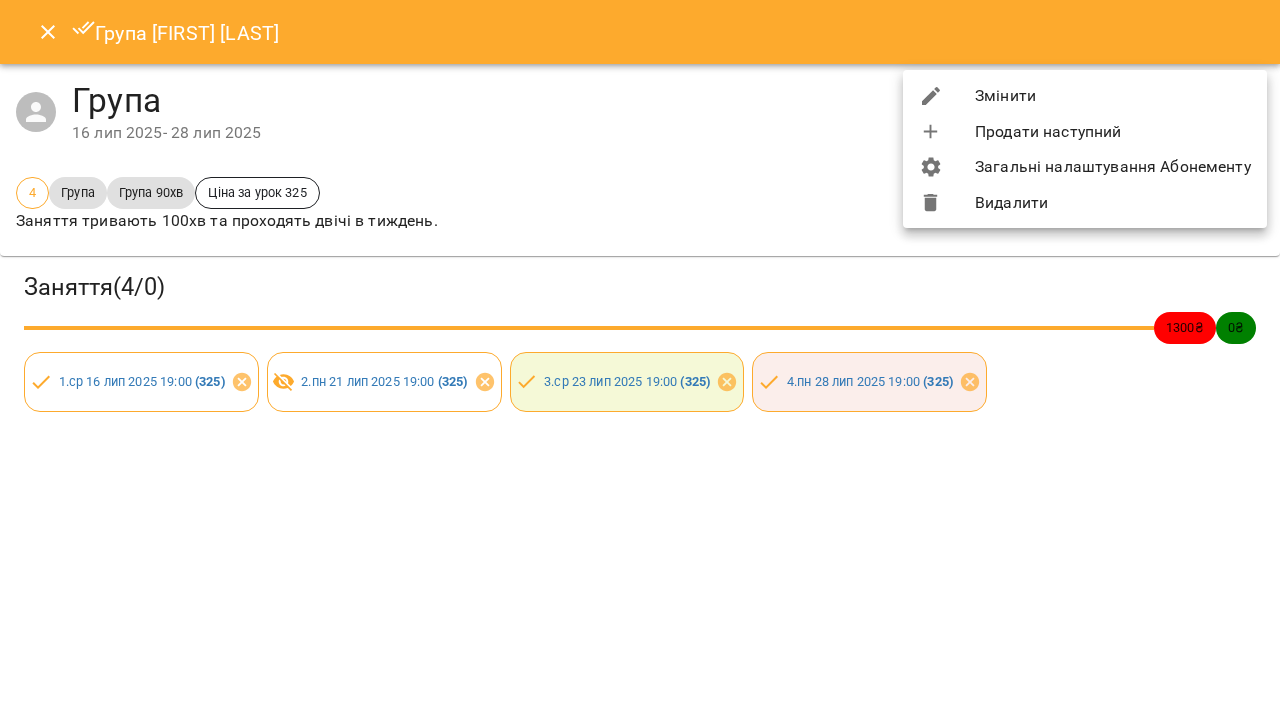 click on "Видалити" at bounding box center [1085, 203] 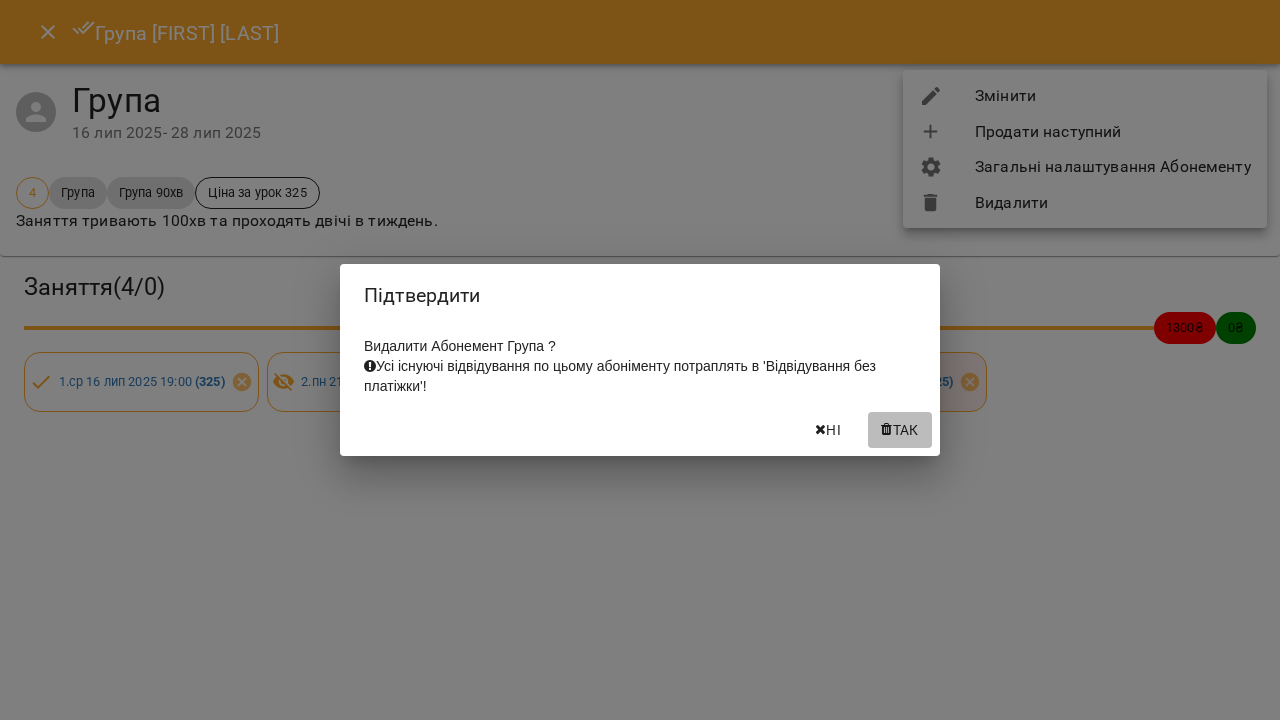 click on "Так" at bounding box center (906, 430) 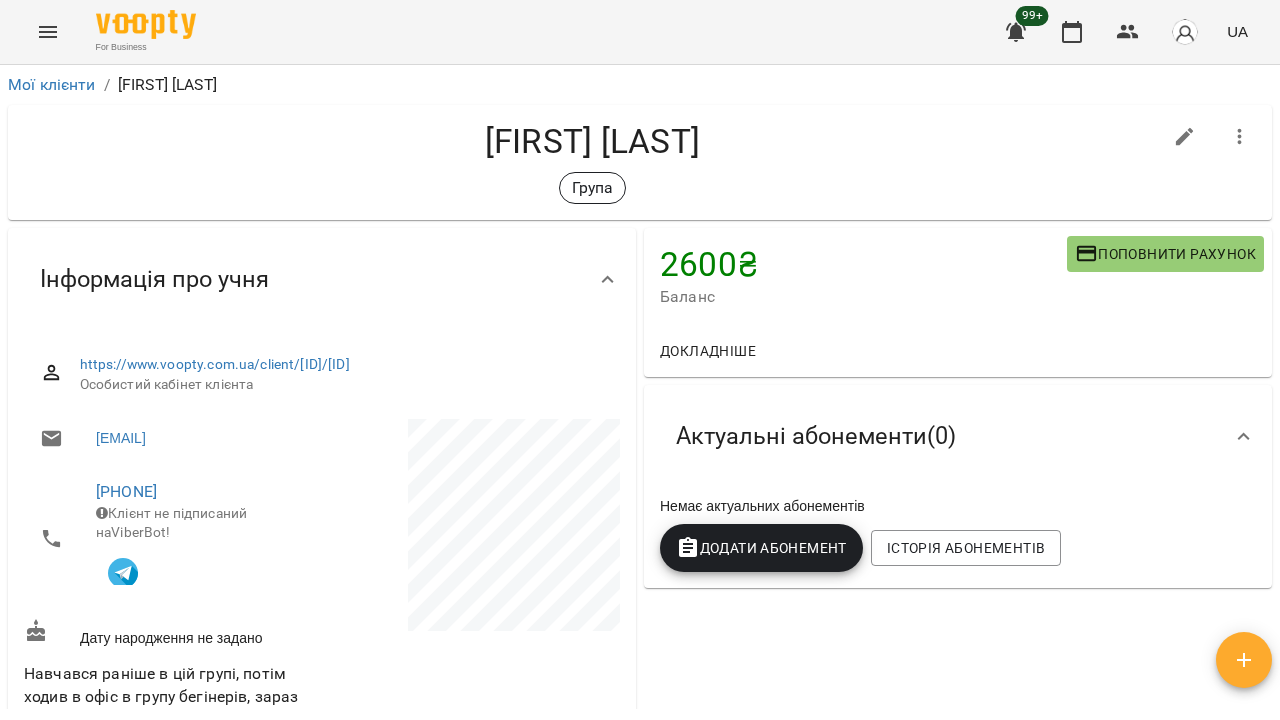 scroll, scrollTop: 0, scrollLeft: 0, axis: both 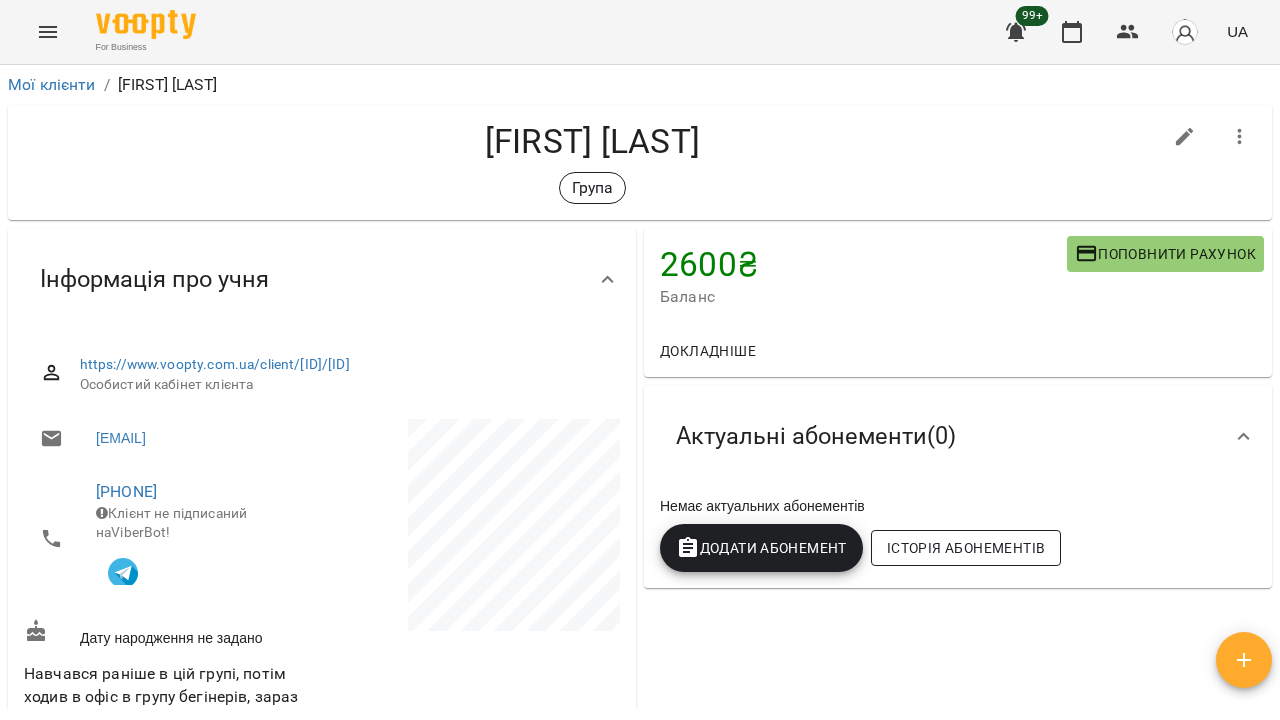 click on "Історія абонементів" at bounding box center (966, 548) 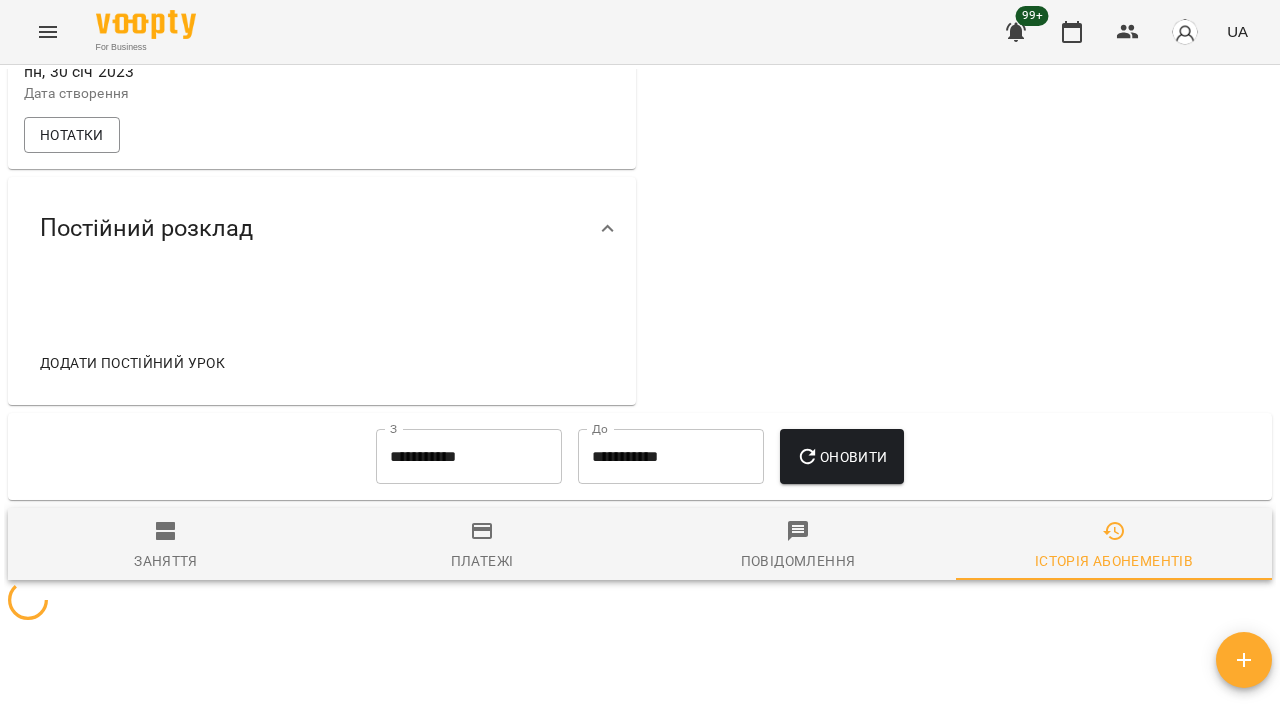 scroll, scrollTop: 893, scrollLeft: 0, axis: vertical 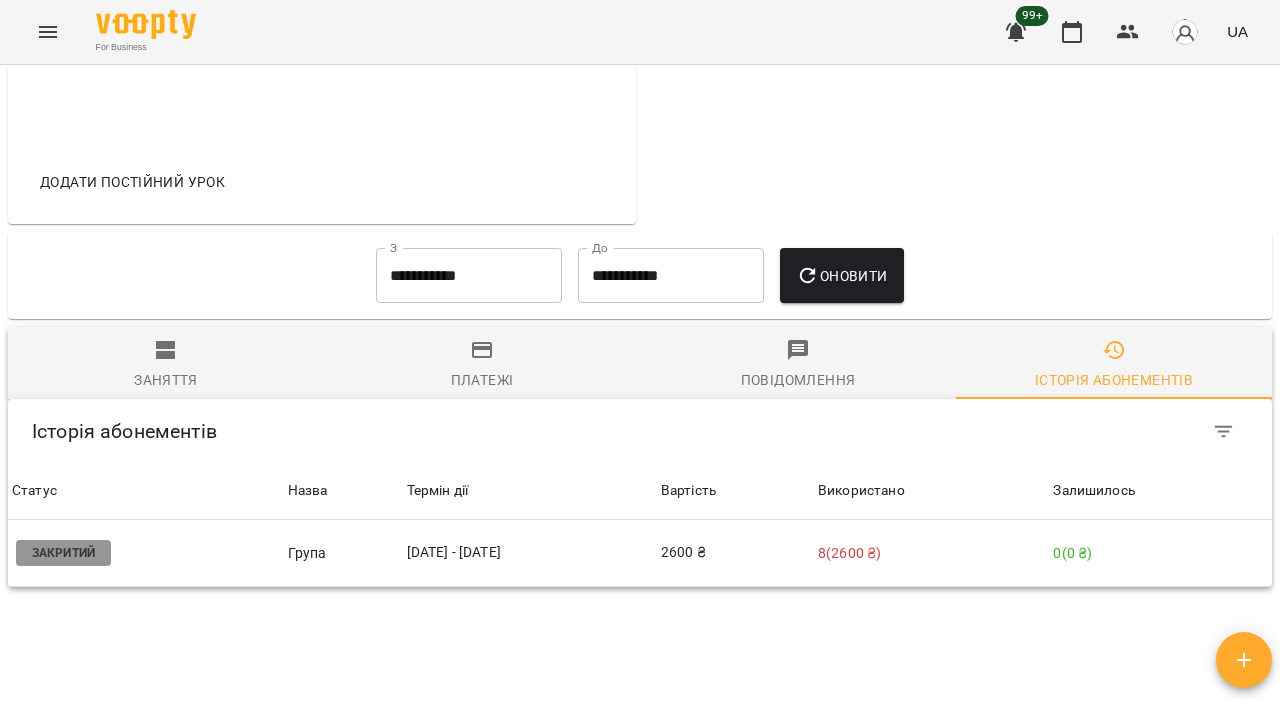 click on "**********" at bounding box center [469, 276] 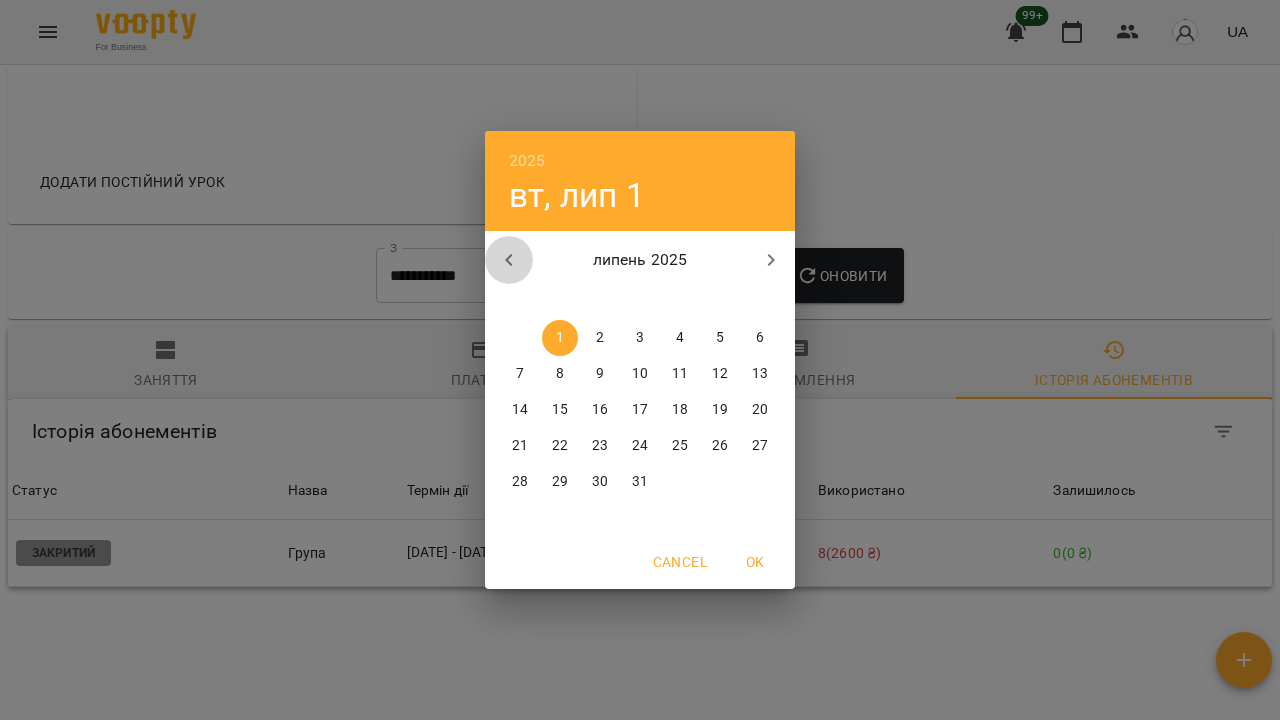 click 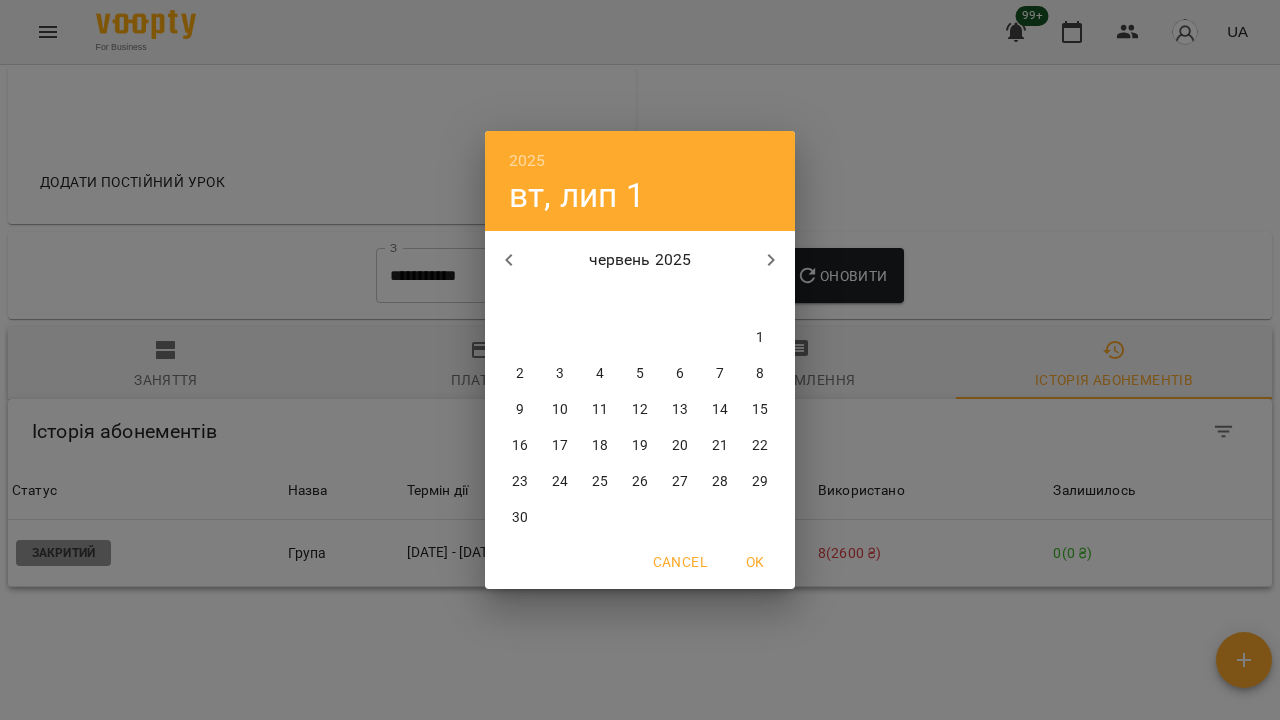 click on "1" at bounding box center [760, 338] 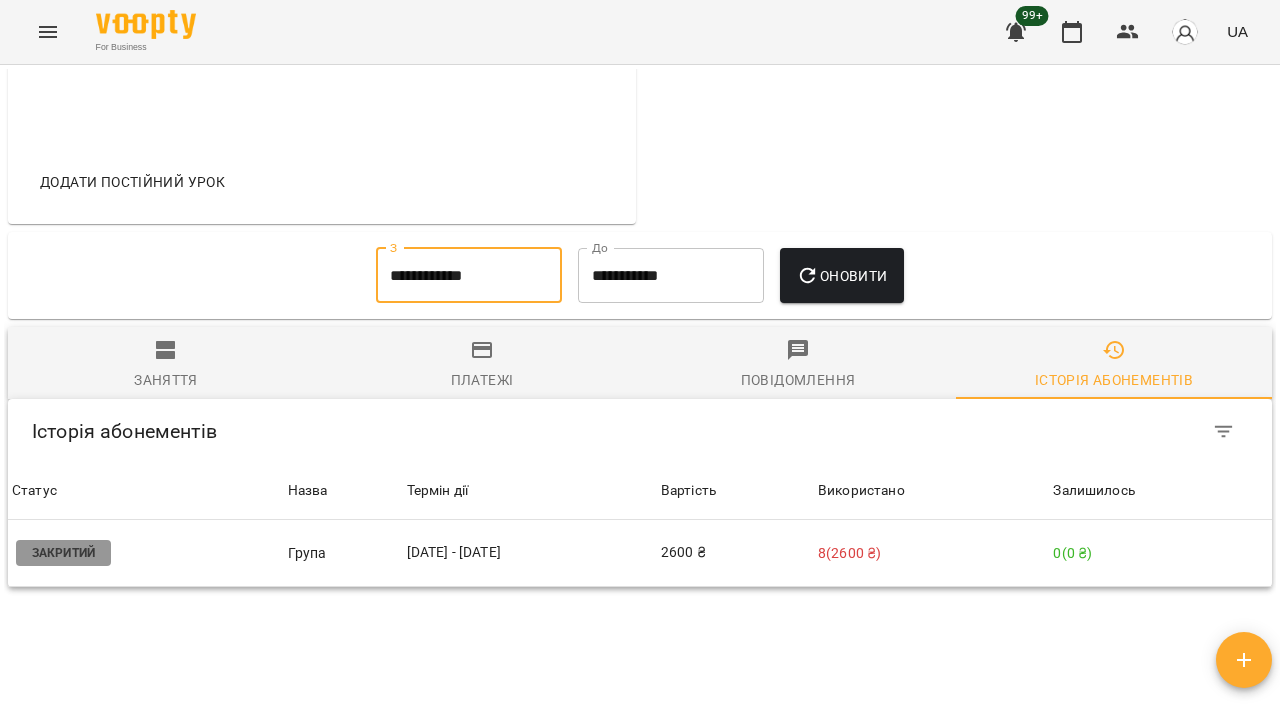 click on "Оновити" at bounding box center [841, 276] 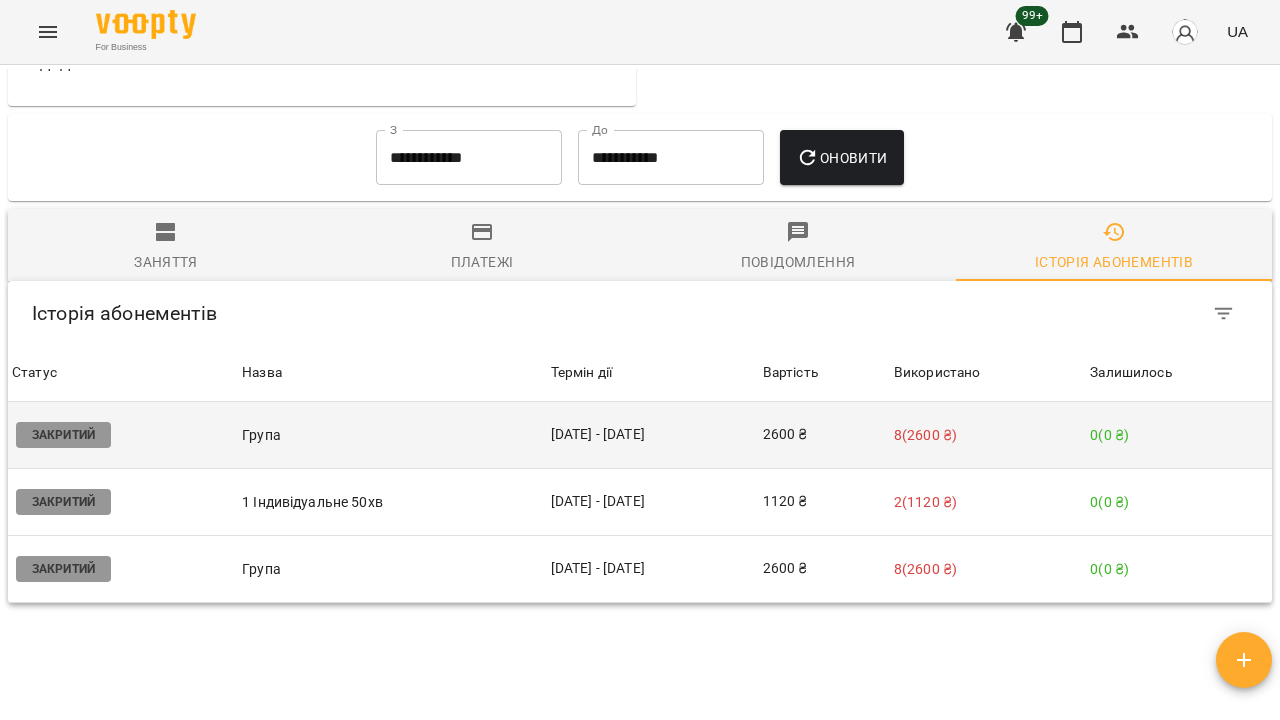 scroll, scrollTop: 1009, scrollLeft: 0, axis: vertical 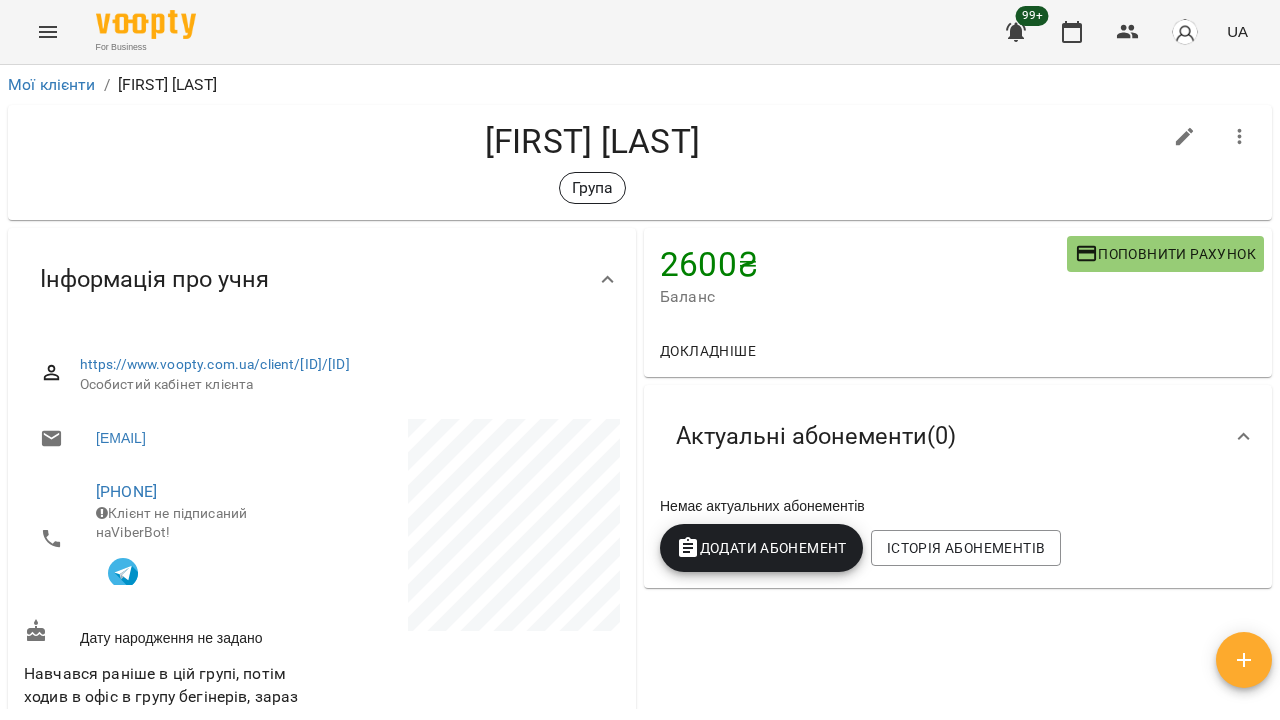 click on "For Business 99+ UA" at bounding box center [640, 32] 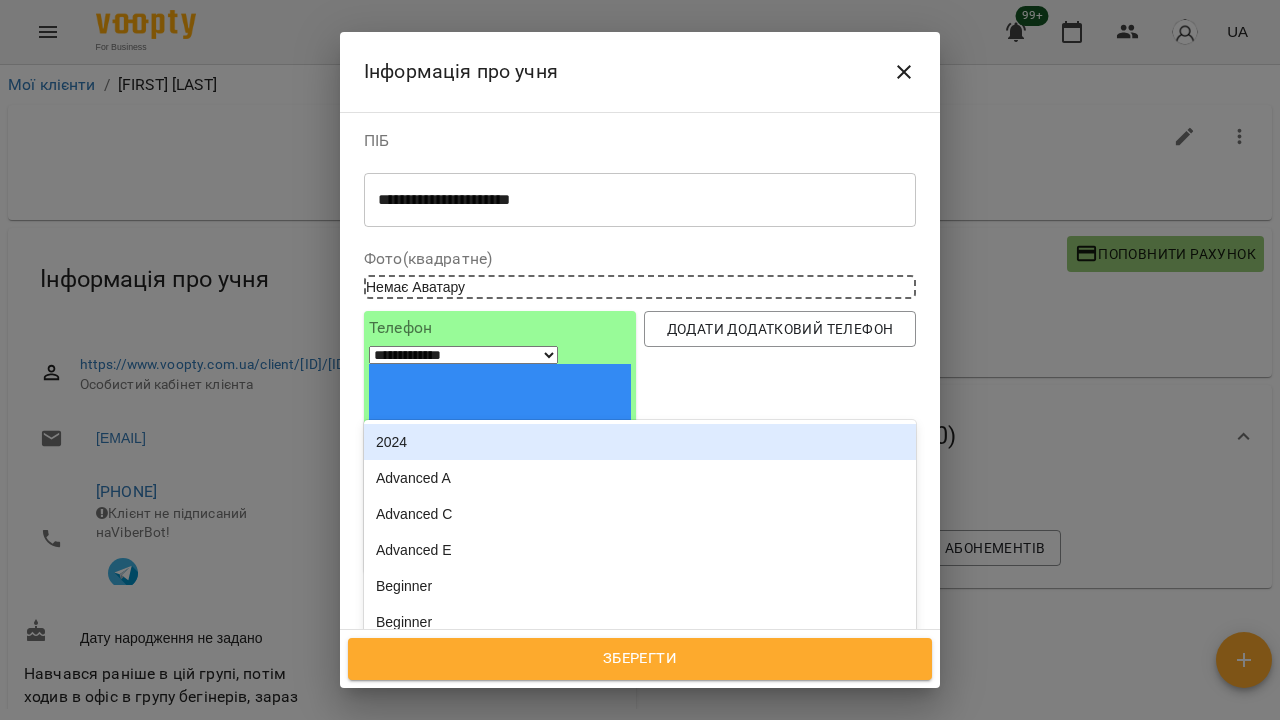 click on "Група" at bounding box center [603, 747] 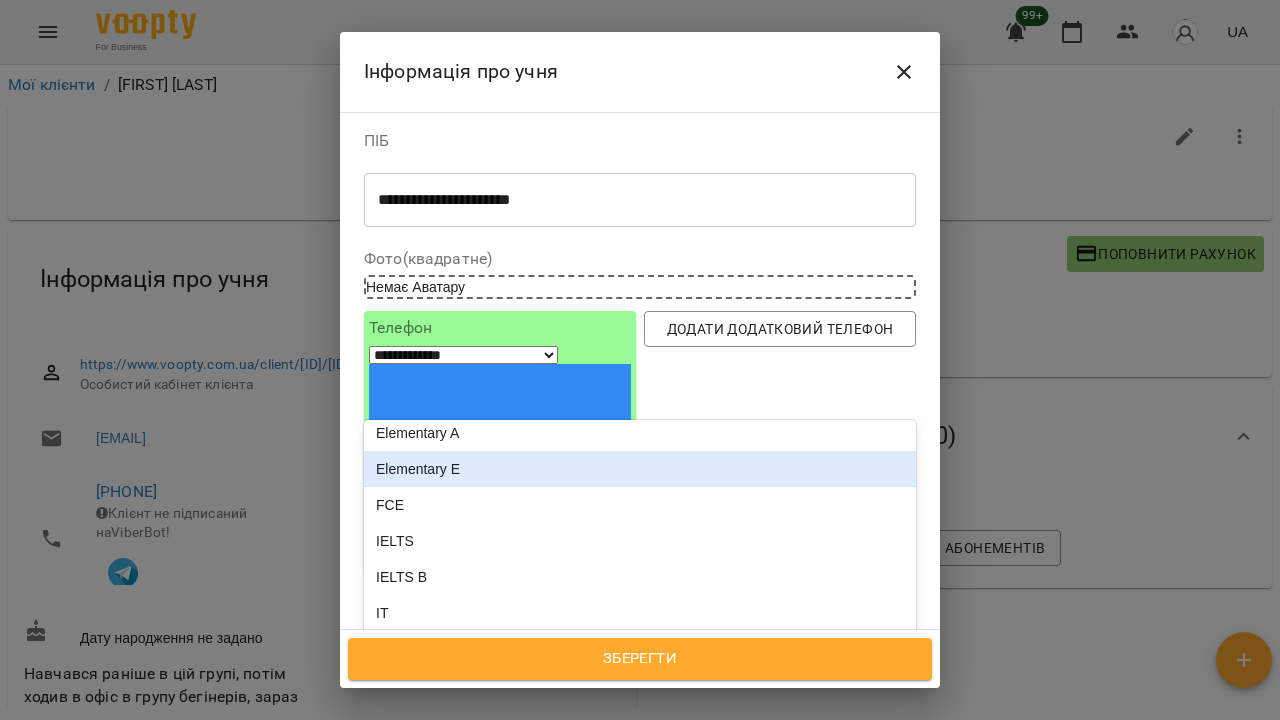 scroll, scrollTop: 406, scrollLeft: 0, axis: vertical 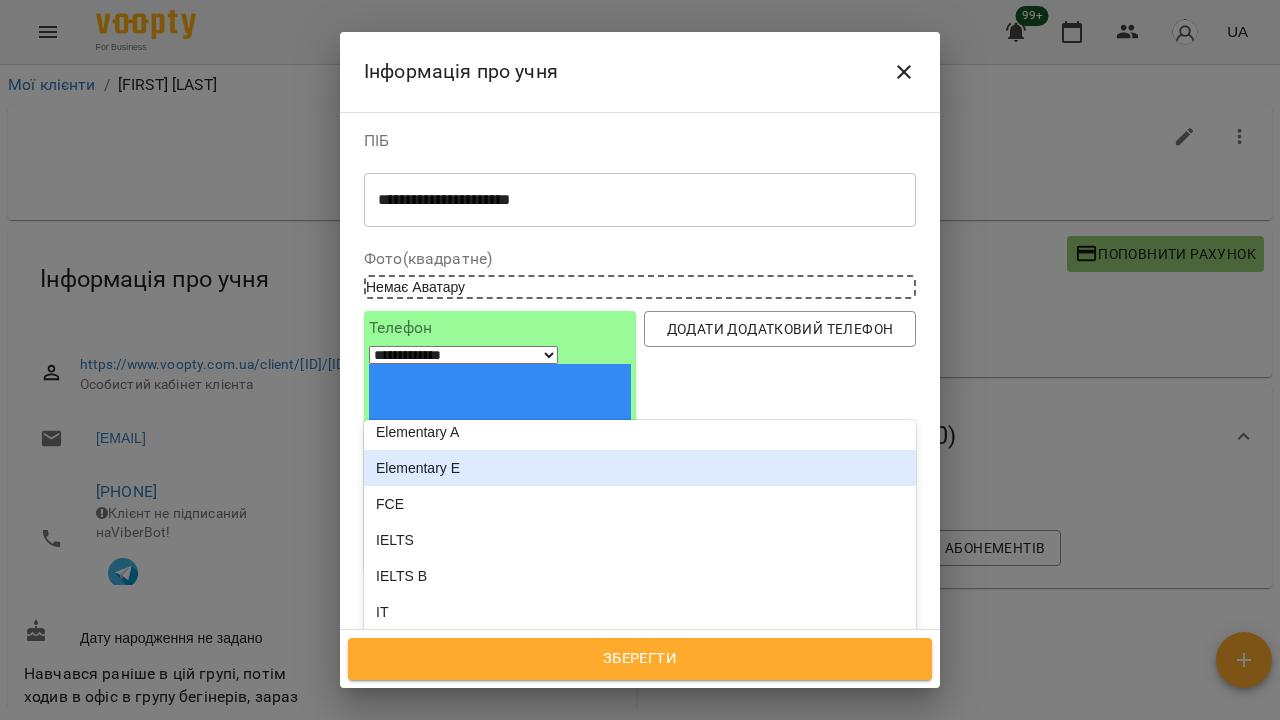 click on "Elementary E" at bounding box center [640, 468] 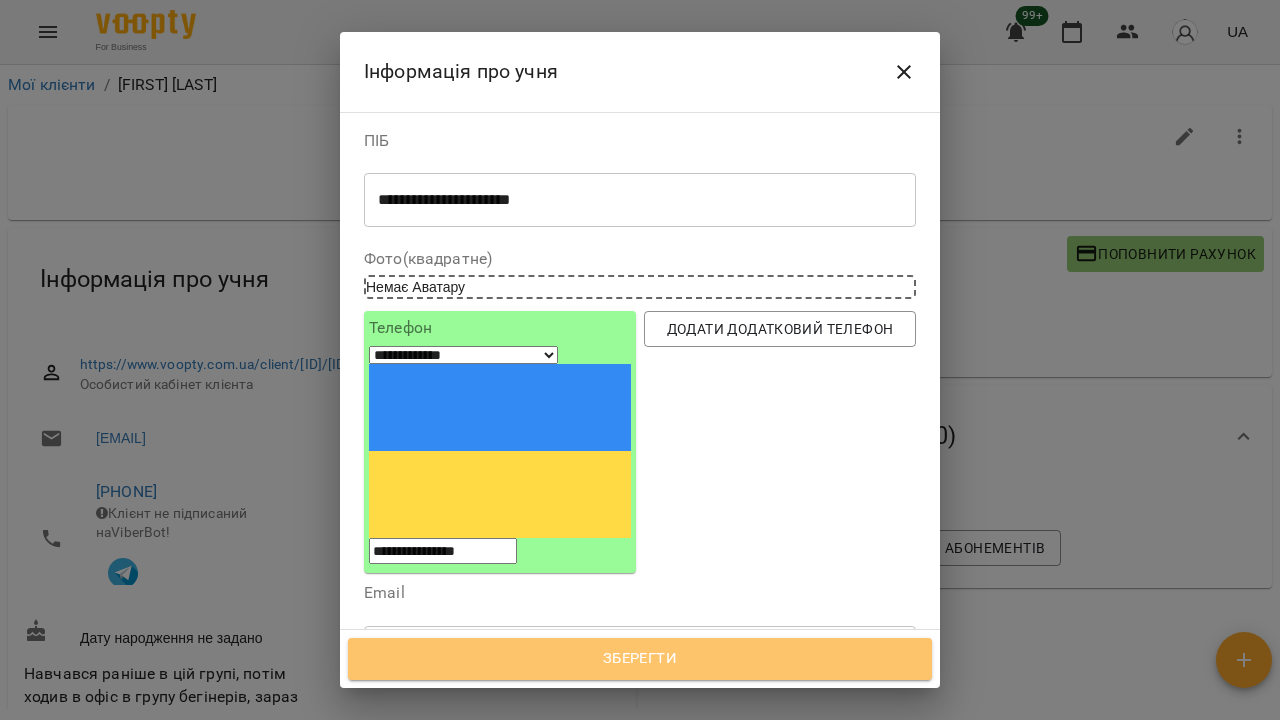 click on "Зберегти" at bounding box center [640, 659] 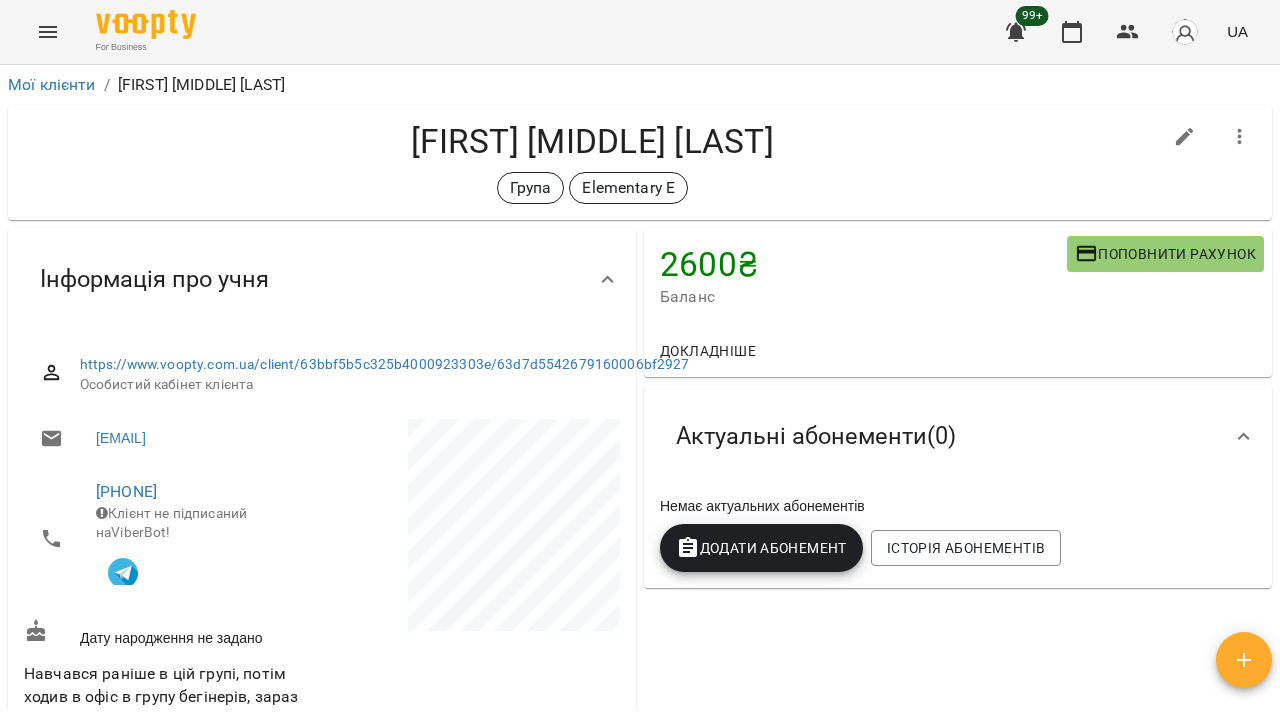 scroll, scrollTop: 0, scrollLeft: 0, axis: both 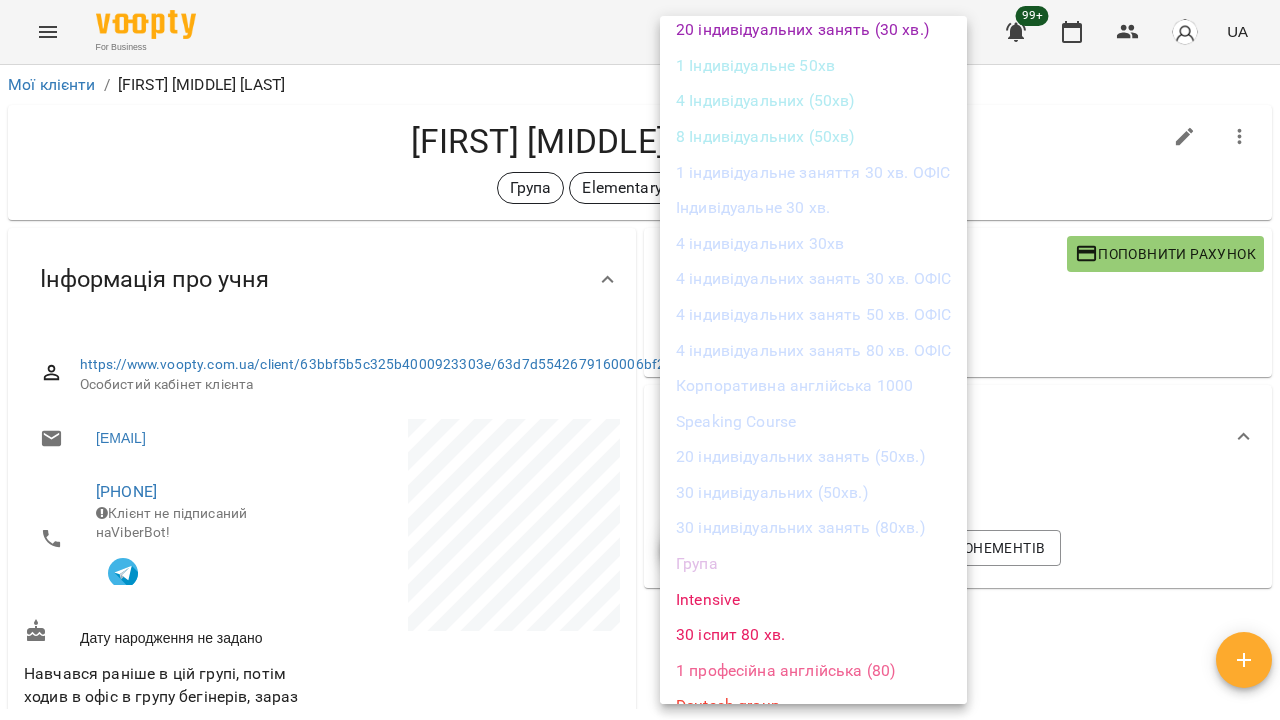 click on "Група" at bounding box center (813, 564) 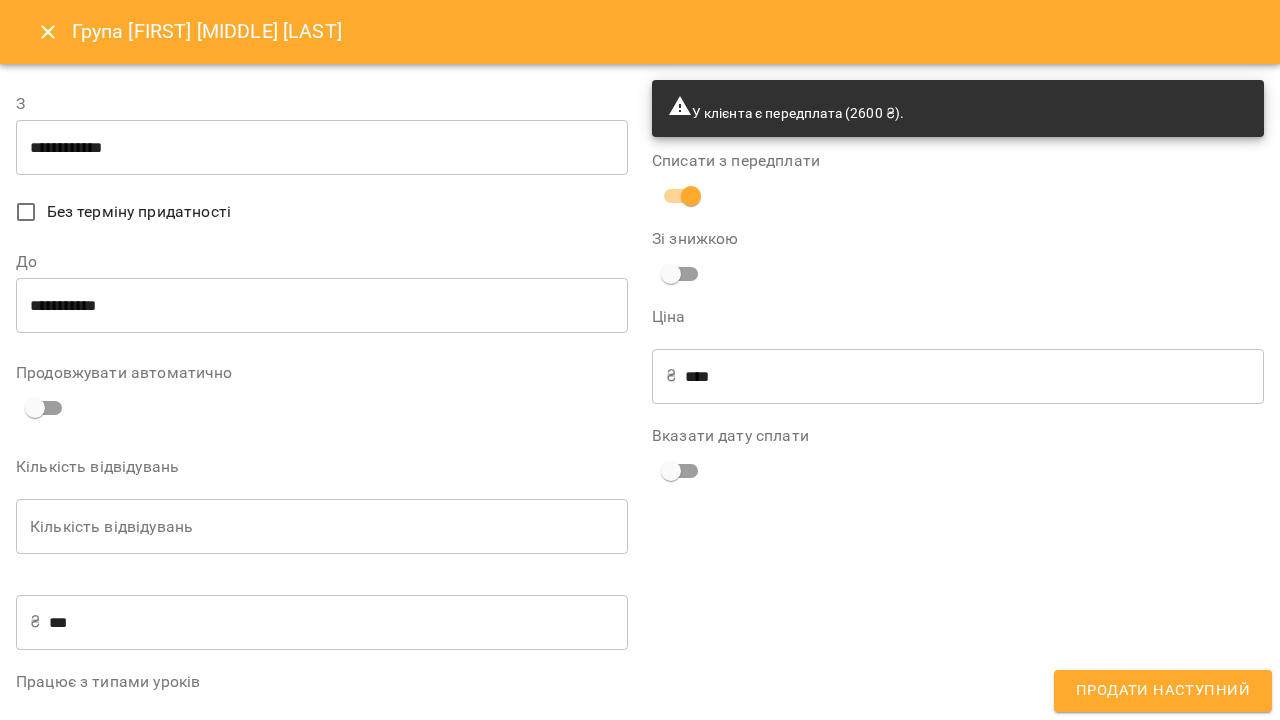 type on "**********" 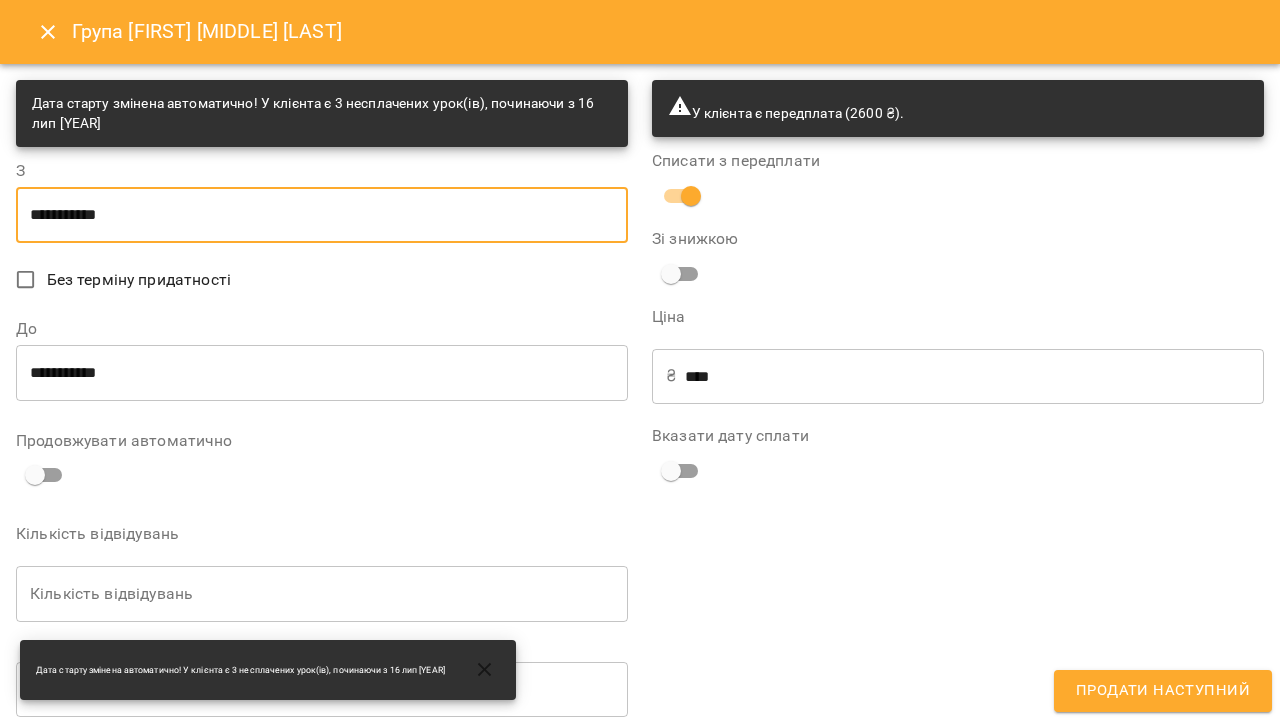 click on "**********" at bounding box center (322, 215) 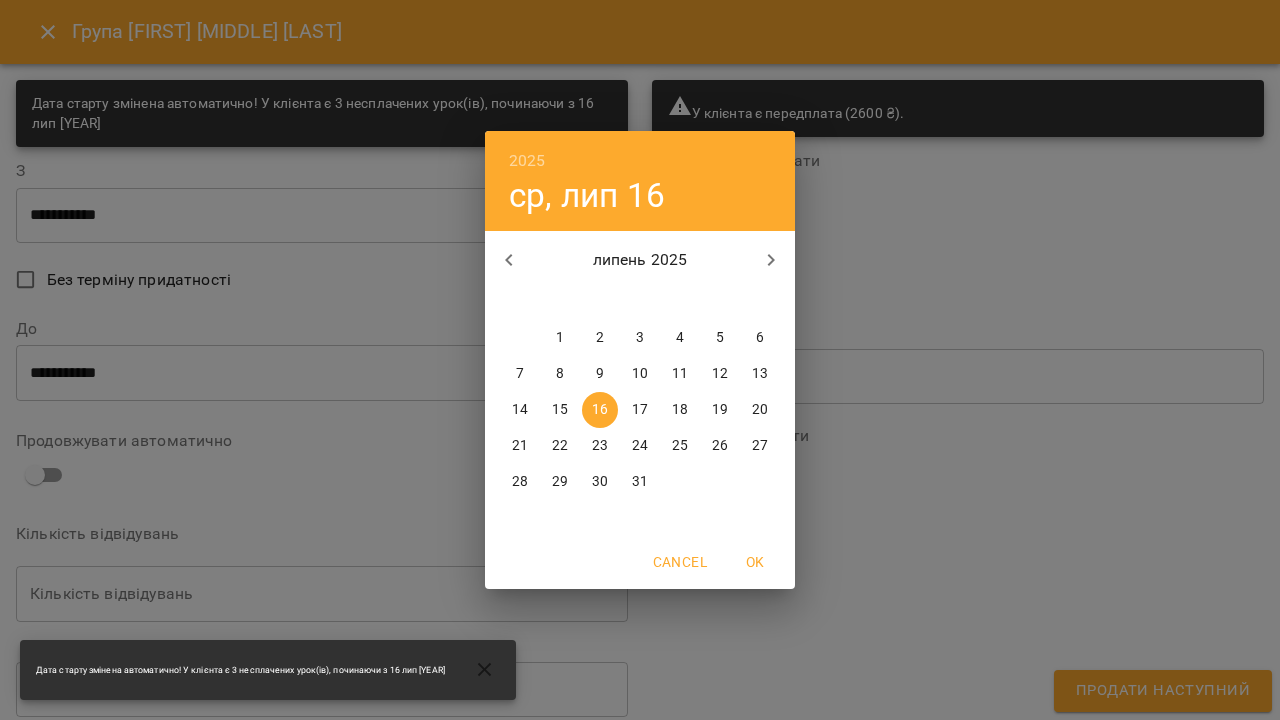 click on "2025 ср, лип 16 липень 2025 пн вт ср чт пт сб нд 30 1 2 3 4 5 6 7 8 9 10 11 12 13 14 15 16 17 18 19 20 21 22 23 24 25 26 27 28 29 30 31 1 2 3 Cancel OK" at bounding box center [640, 360] 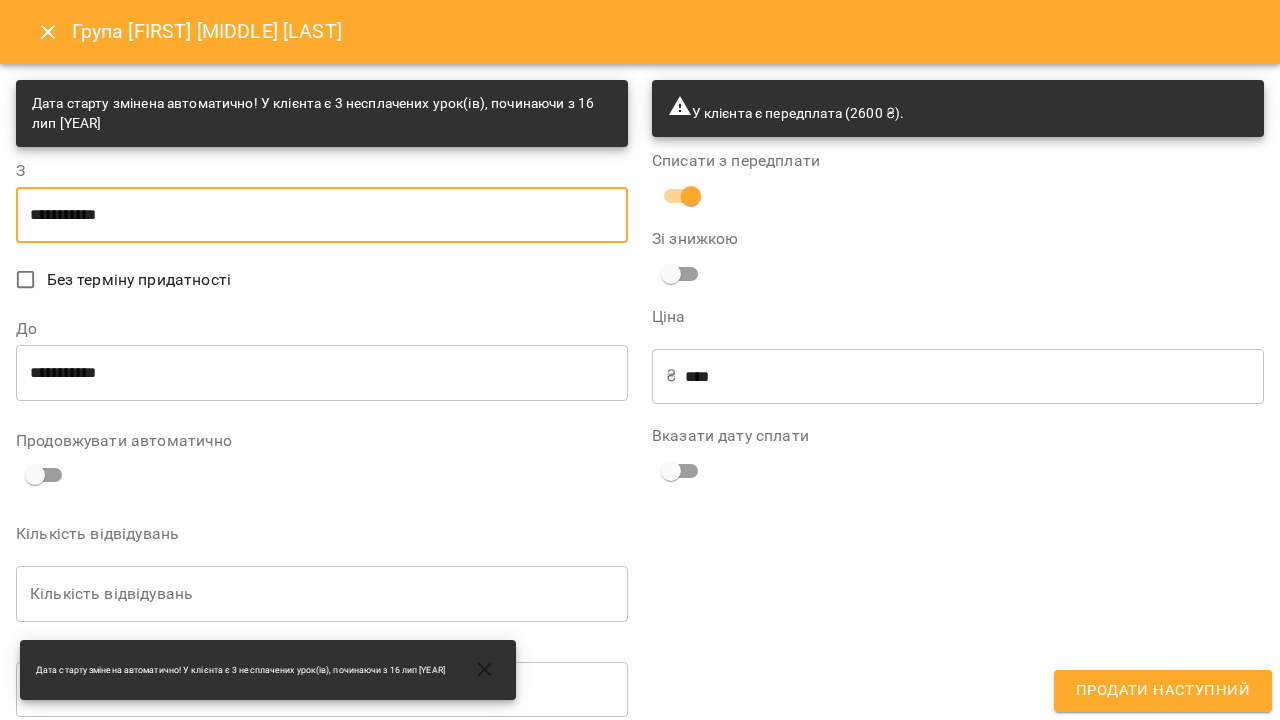 click on "**********" at bounding box center [322, 373] 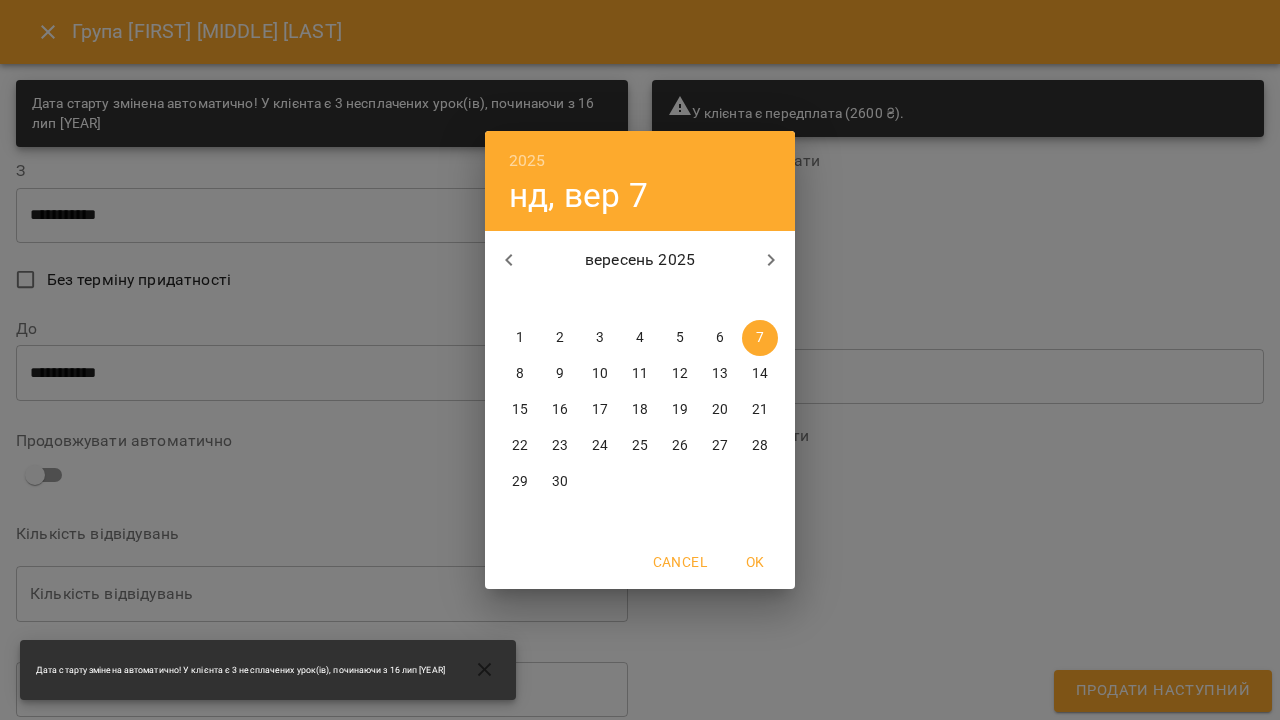 click 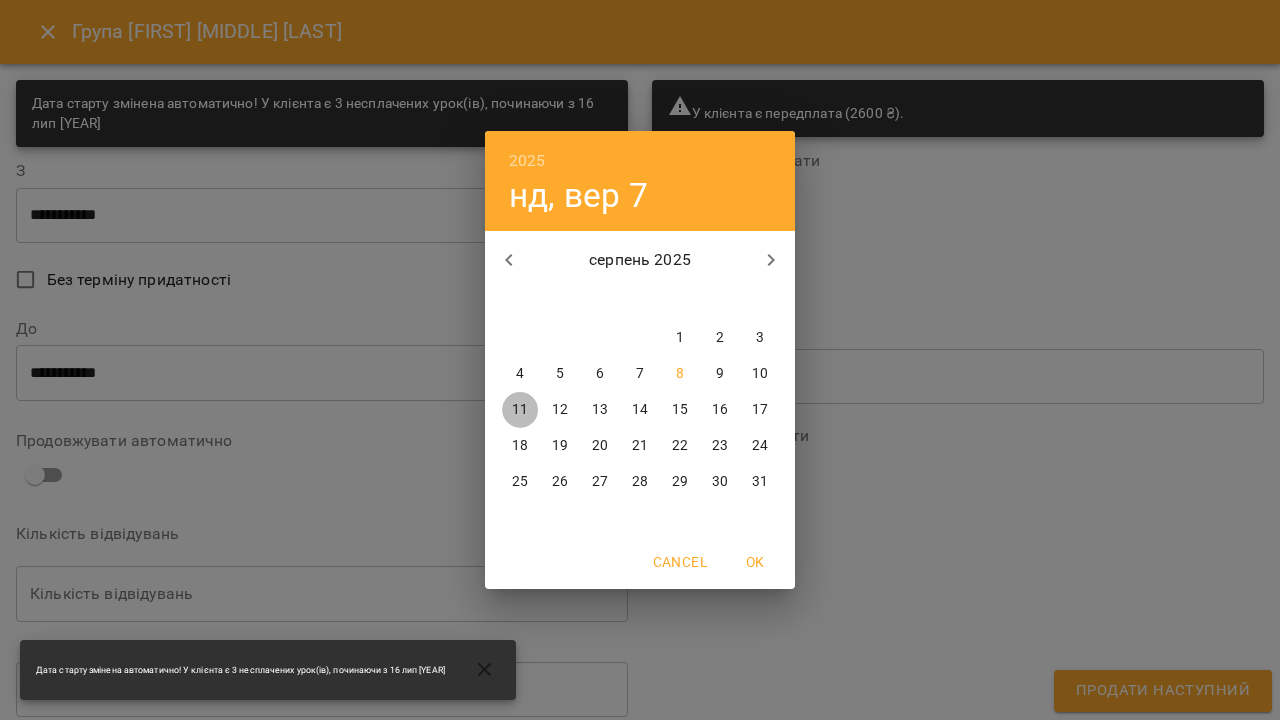 click on "11" at bounding box center [520, 410] 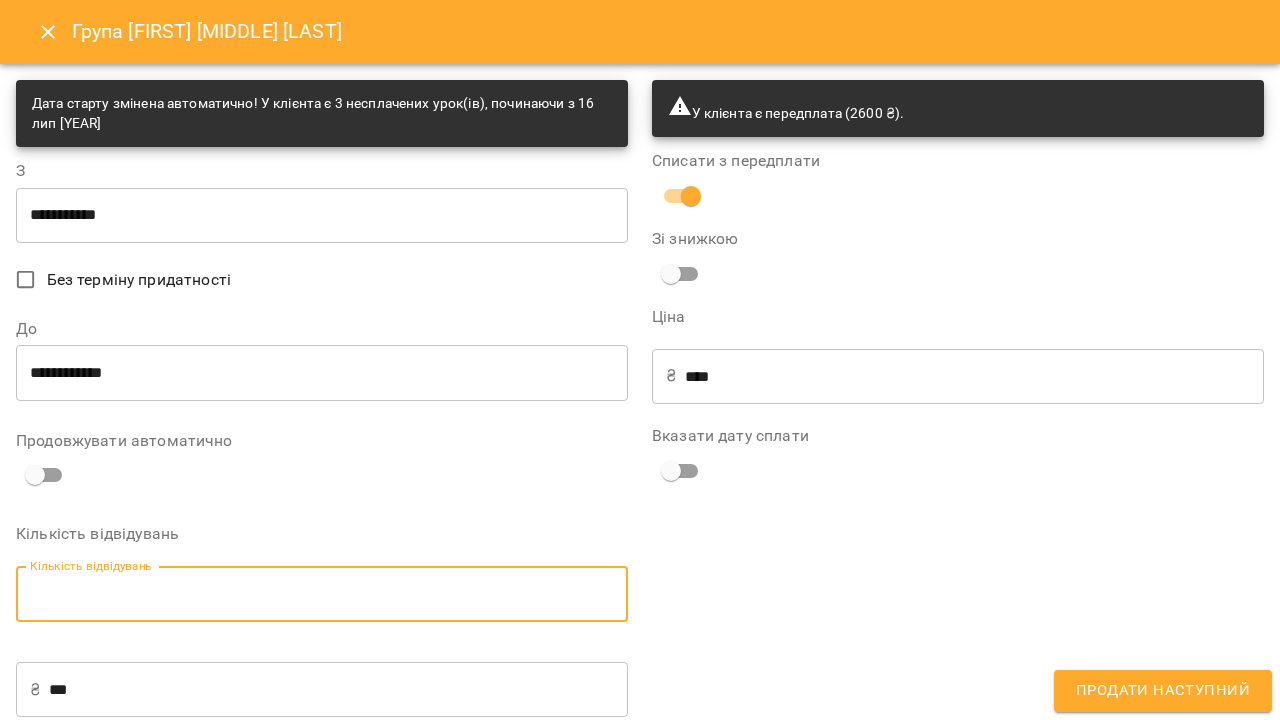 click on "Кількість відвідувань" at bounding box center (322, 594) 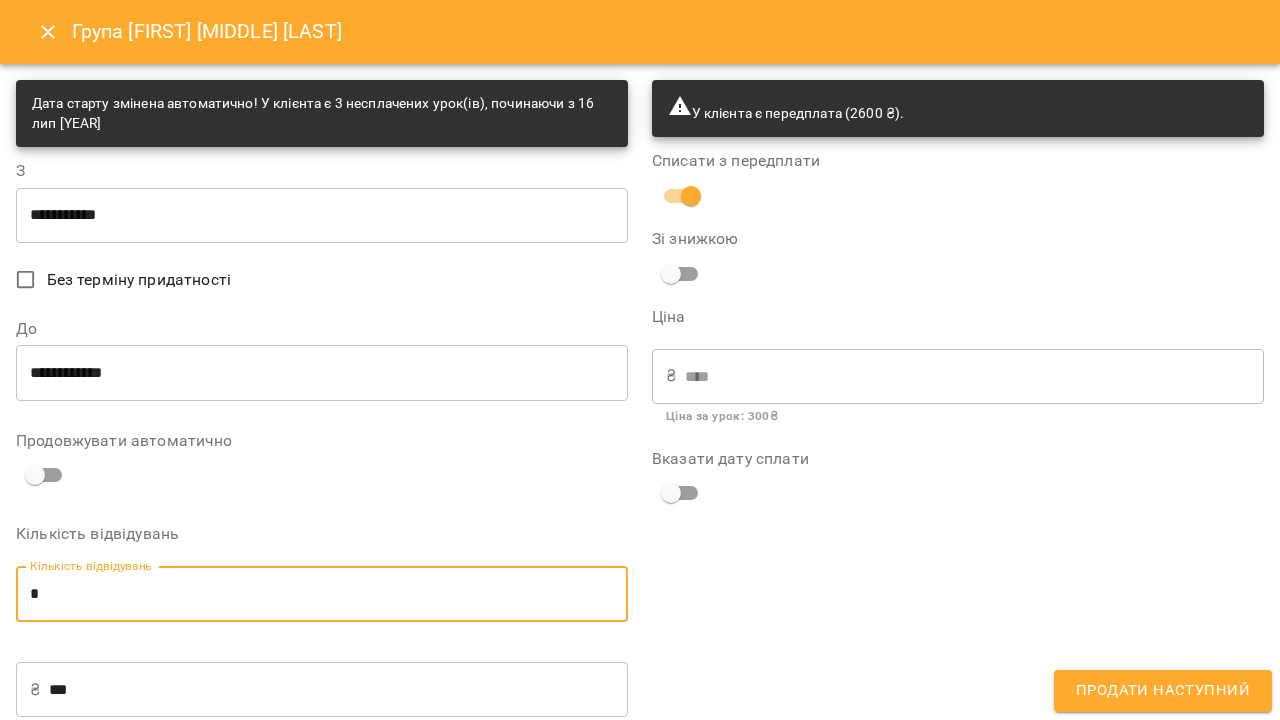 type on "*" 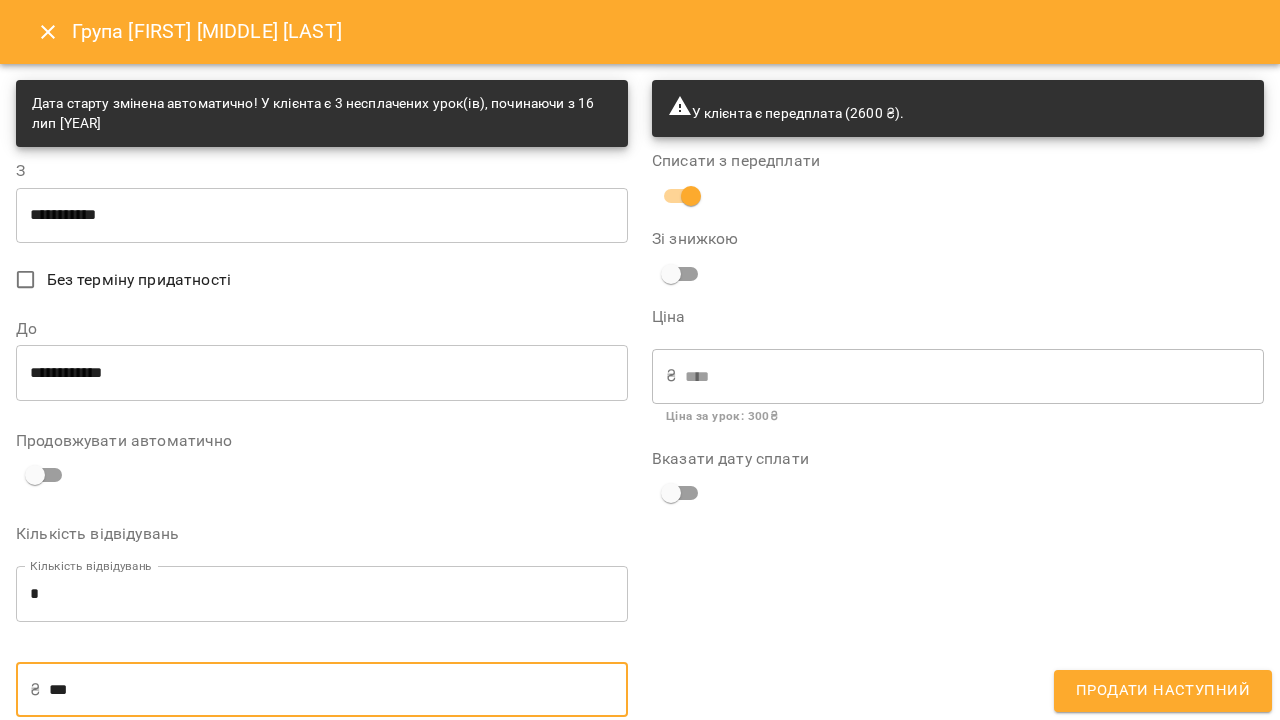 click on "***" at bounding box center [338, 690] 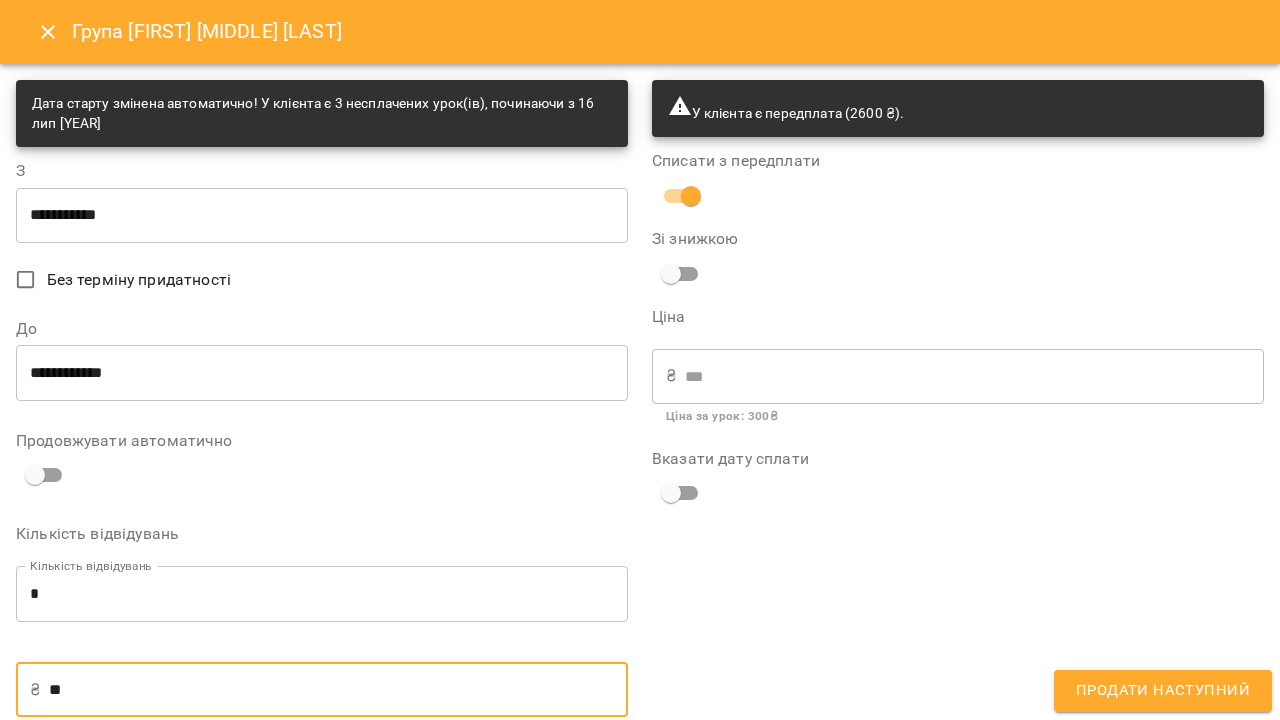 type on "*" 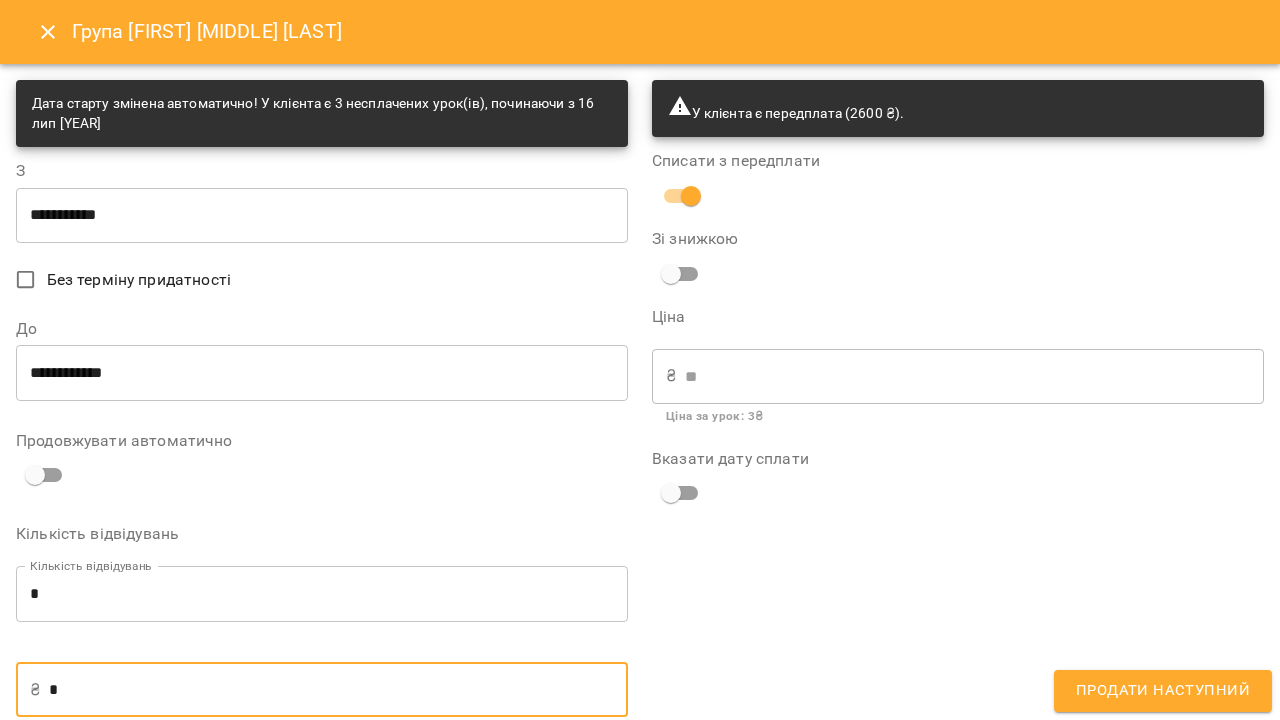 type on "**" 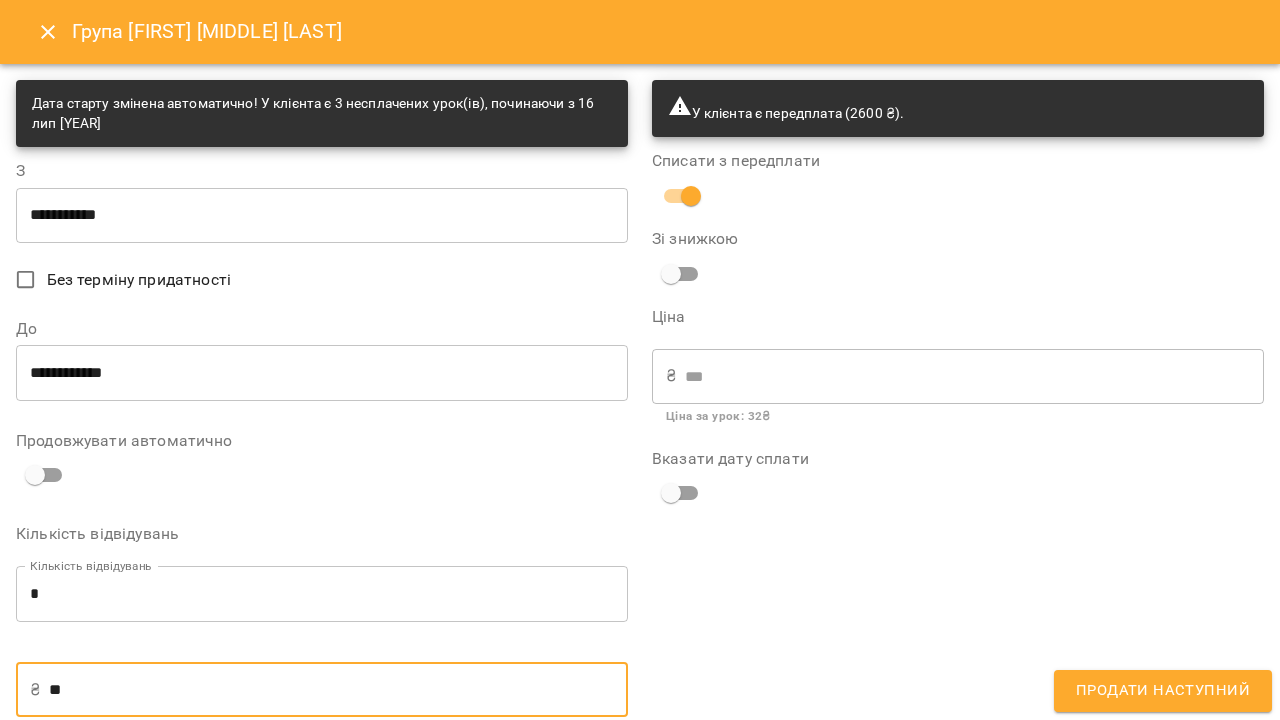 type on "***" 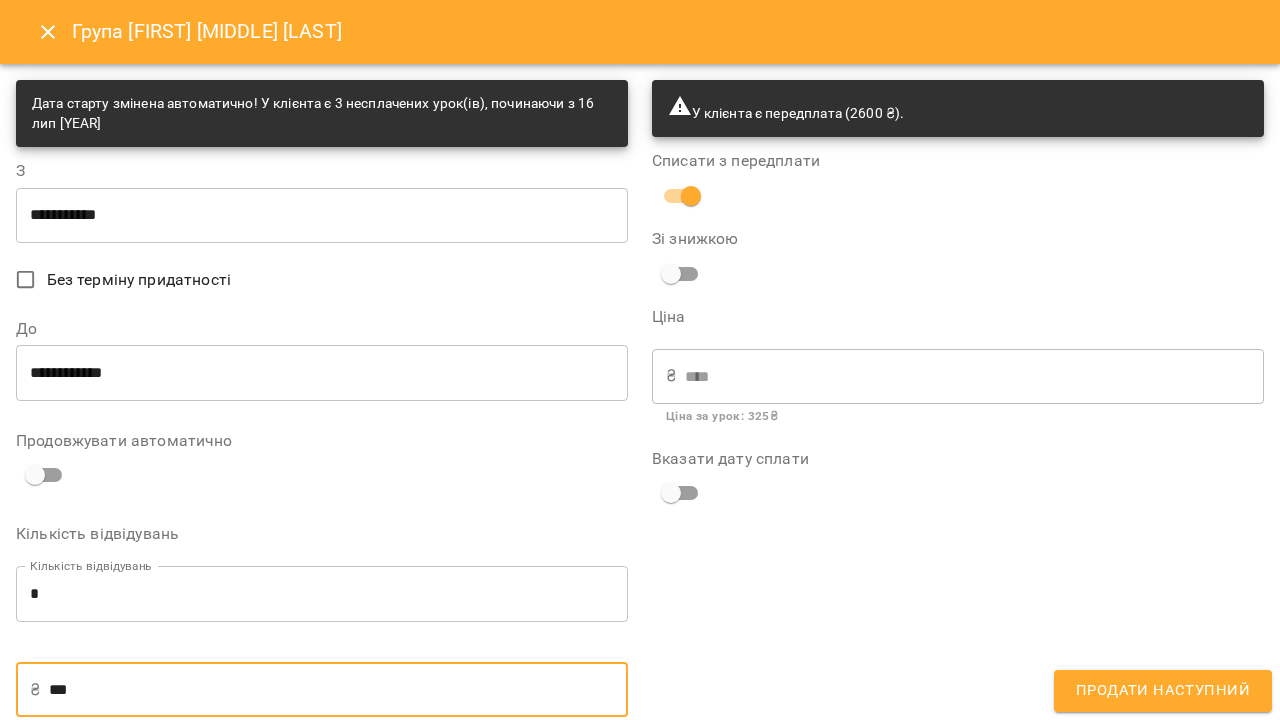 type on "***" 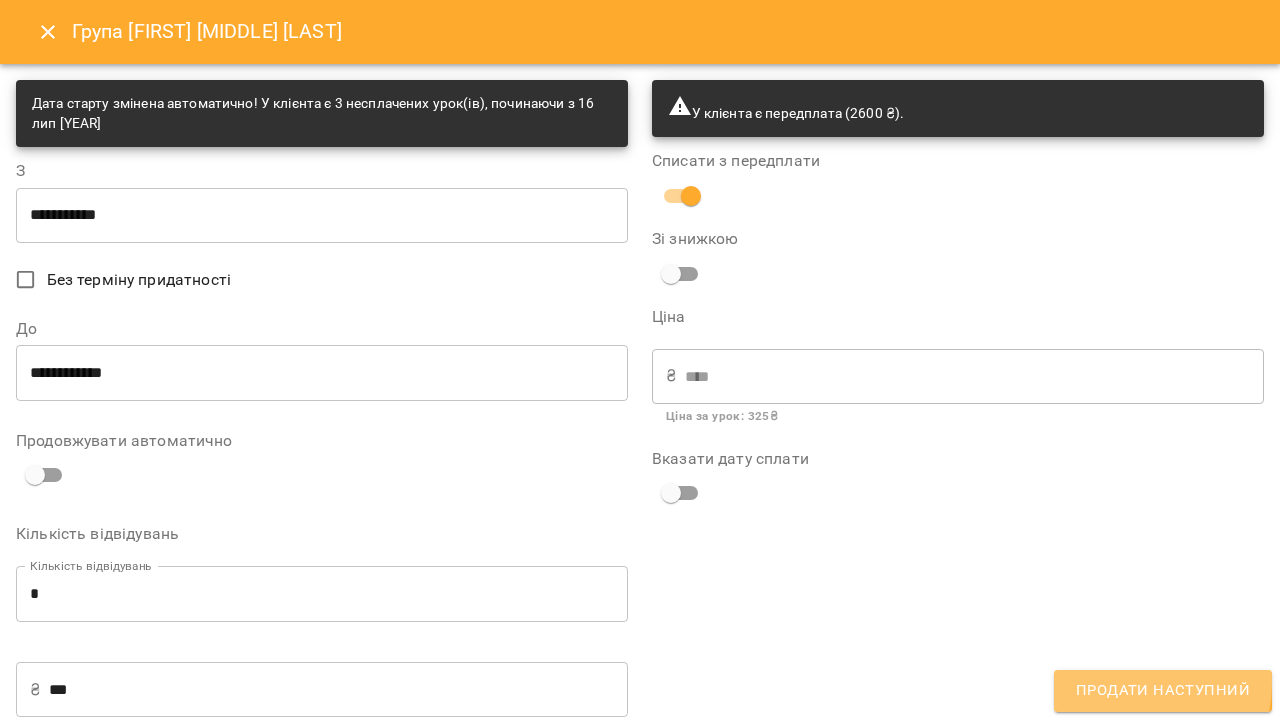click on "Продати наступний" at bounding box center (1163, 691) 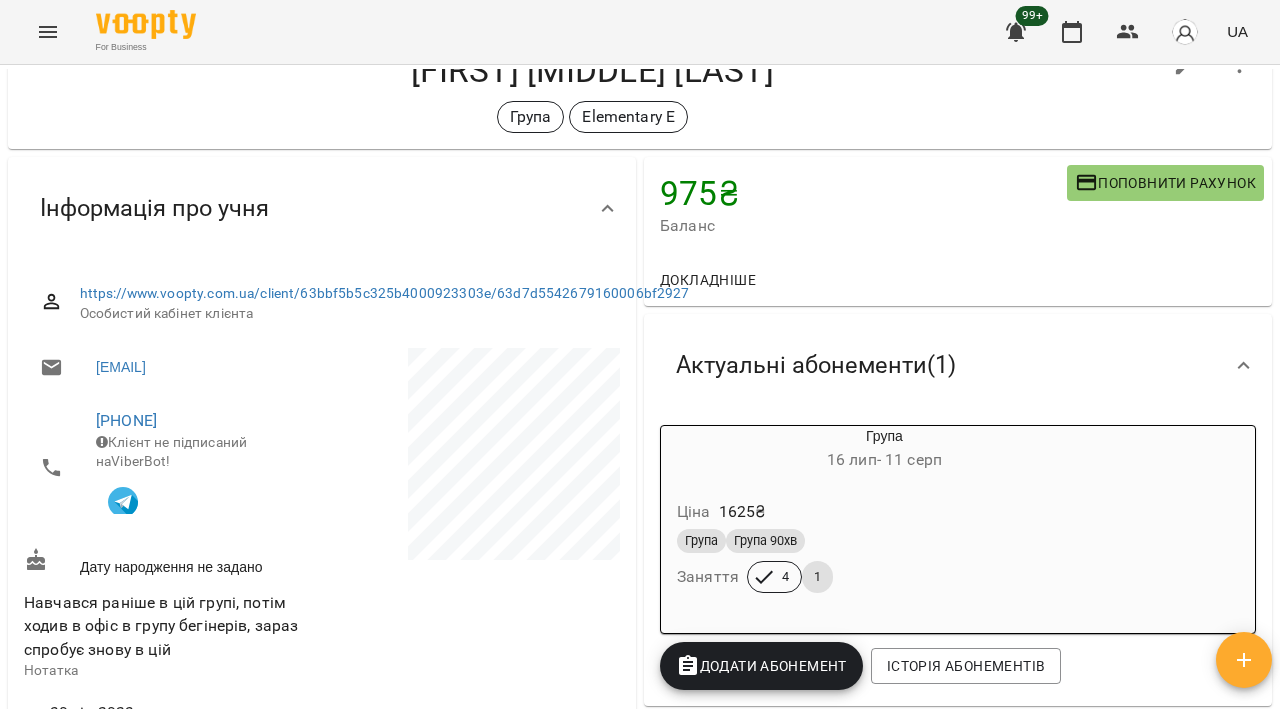 scroll, scrollTop: 84, scrollLeft: 0, axis: vertical 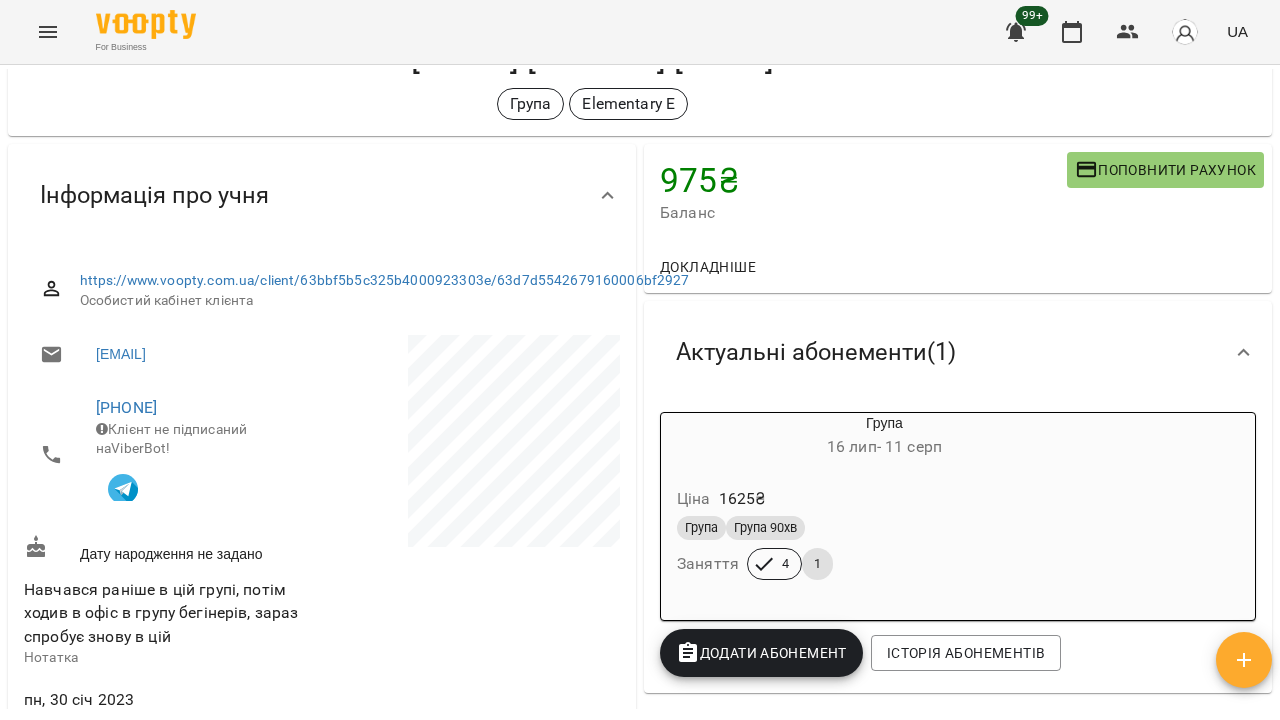 click on "Додати Абонемент" at bounding box center [761, 653] 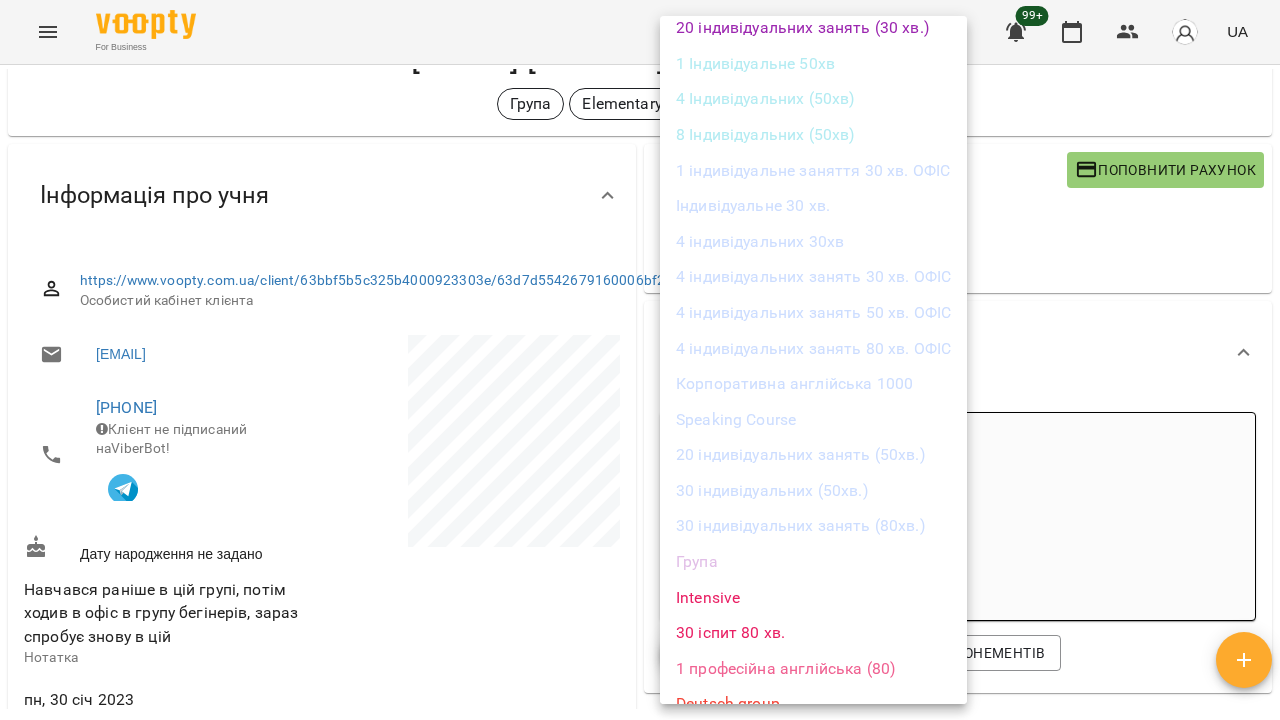 scroll, scrollTop: 1121, scrollLeft: 0, axis: vertical 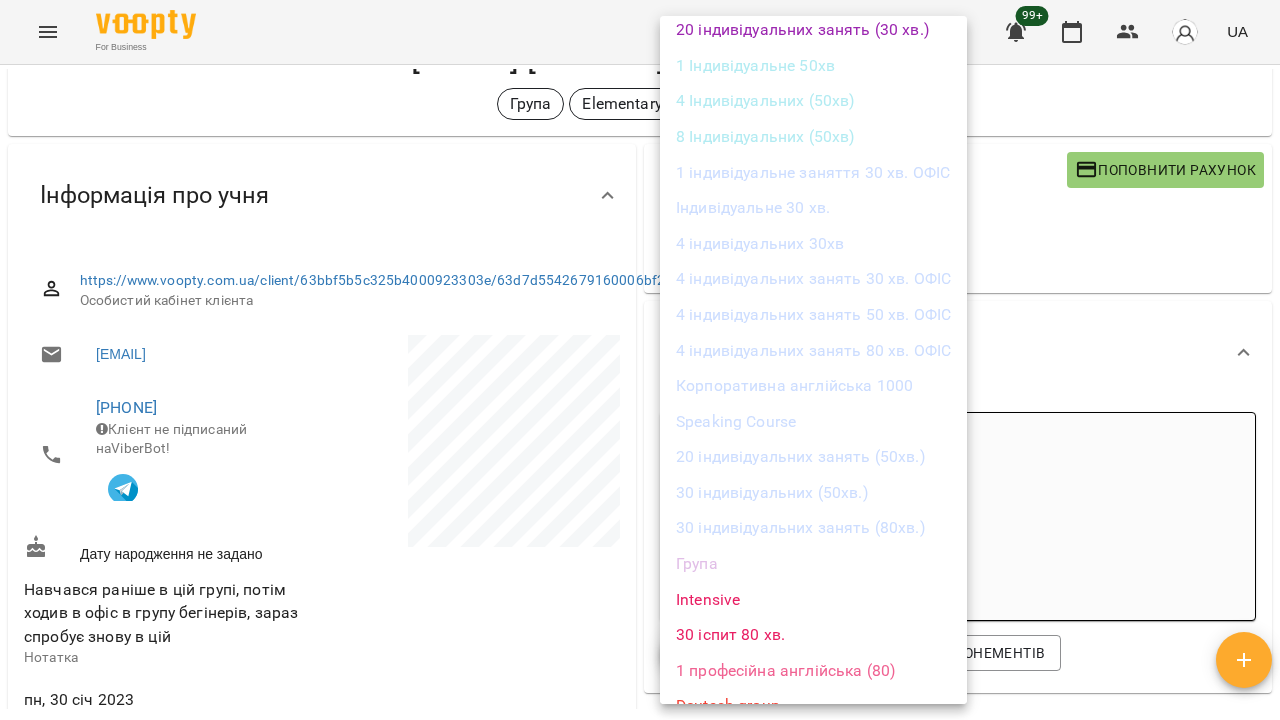 click on "Група" at bounding box center [813, 564] 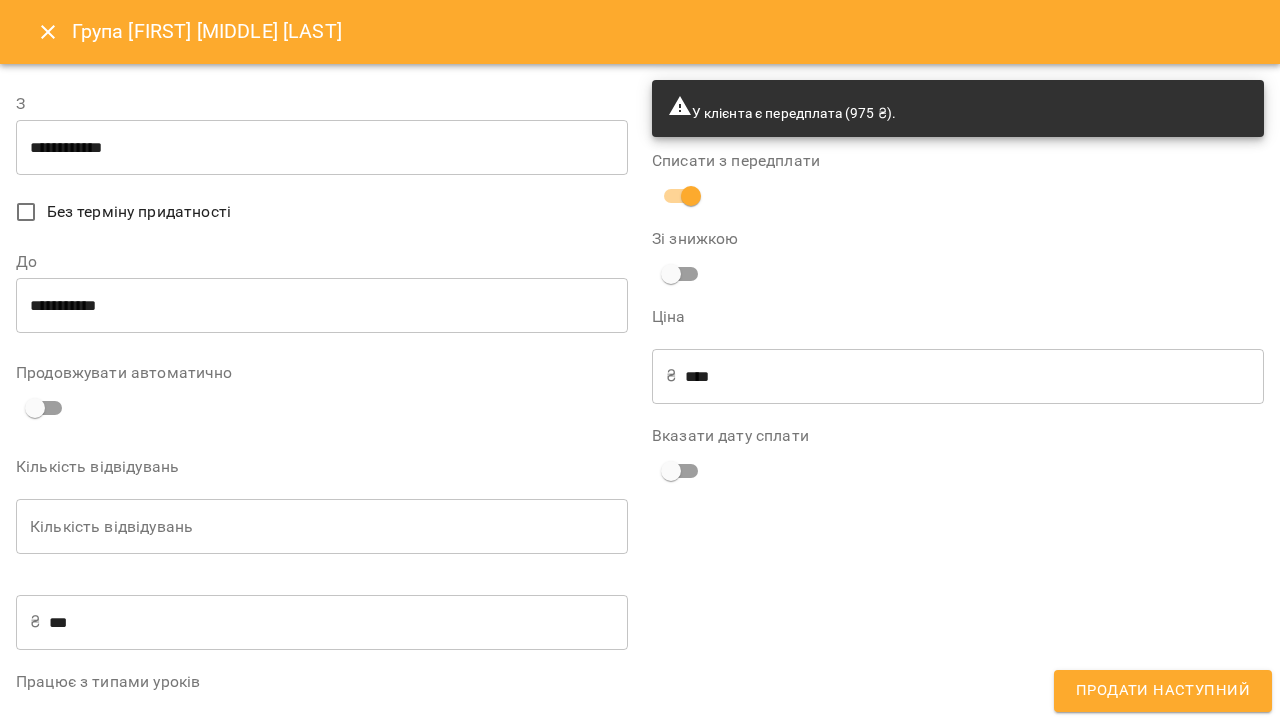 click on "**********" at bounding box center (322, 148) 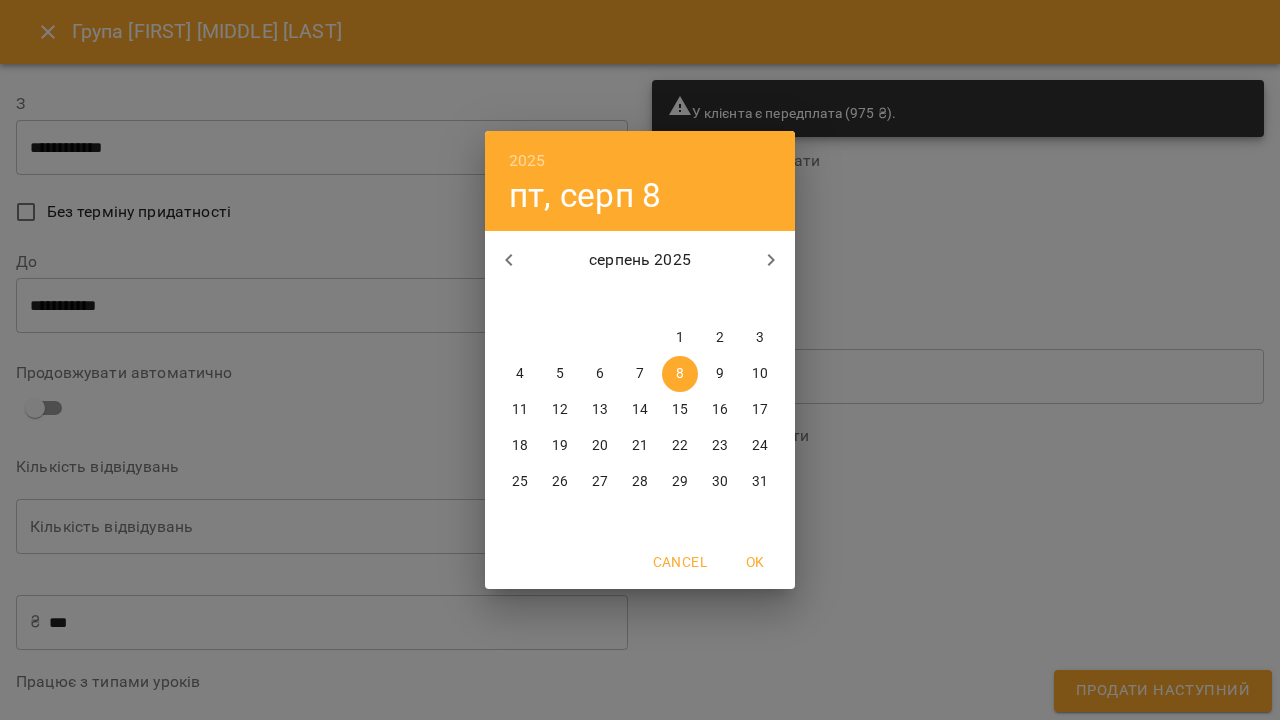 click on "13" at bounding box center [600, 410] 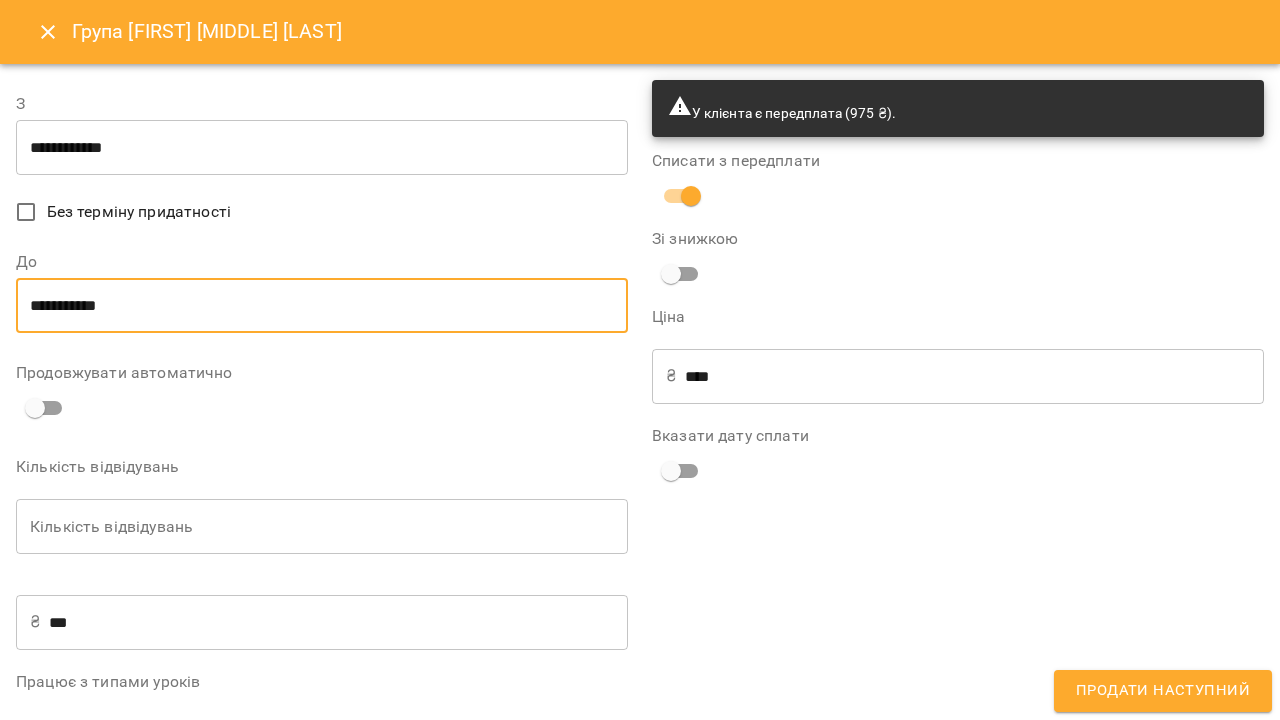 click on "**********" at bounding box center [322, 306] 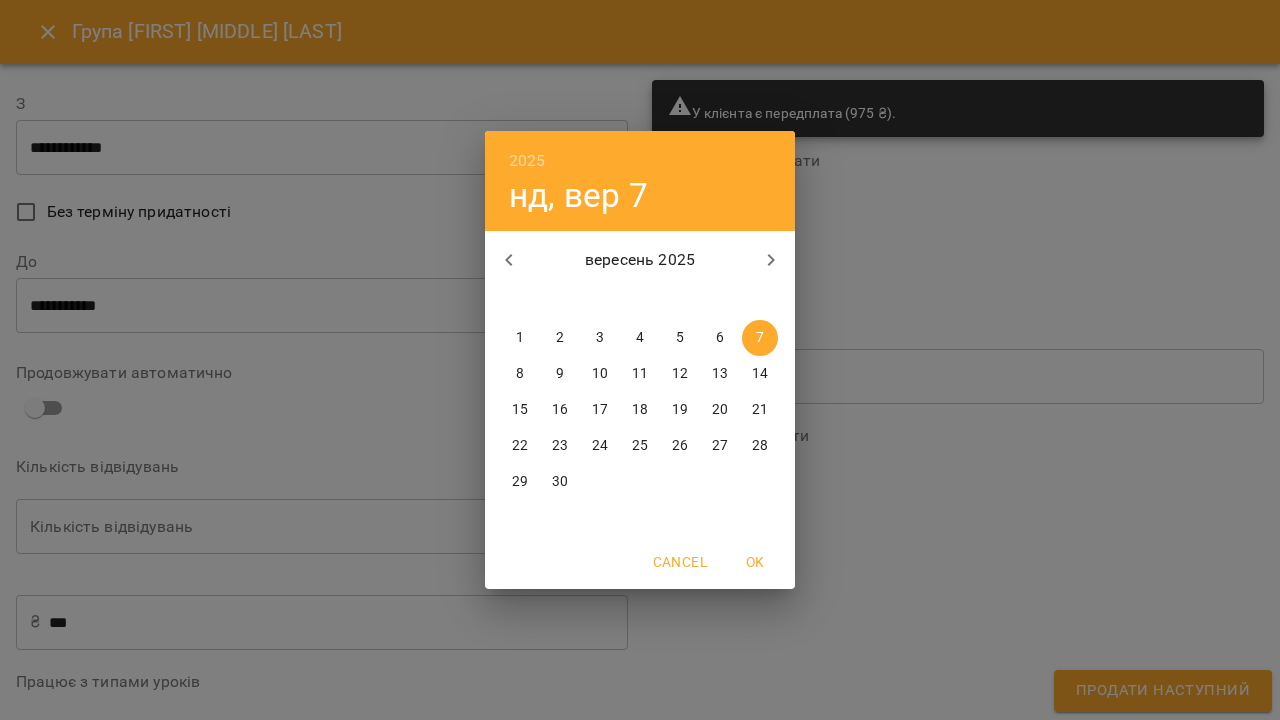 click 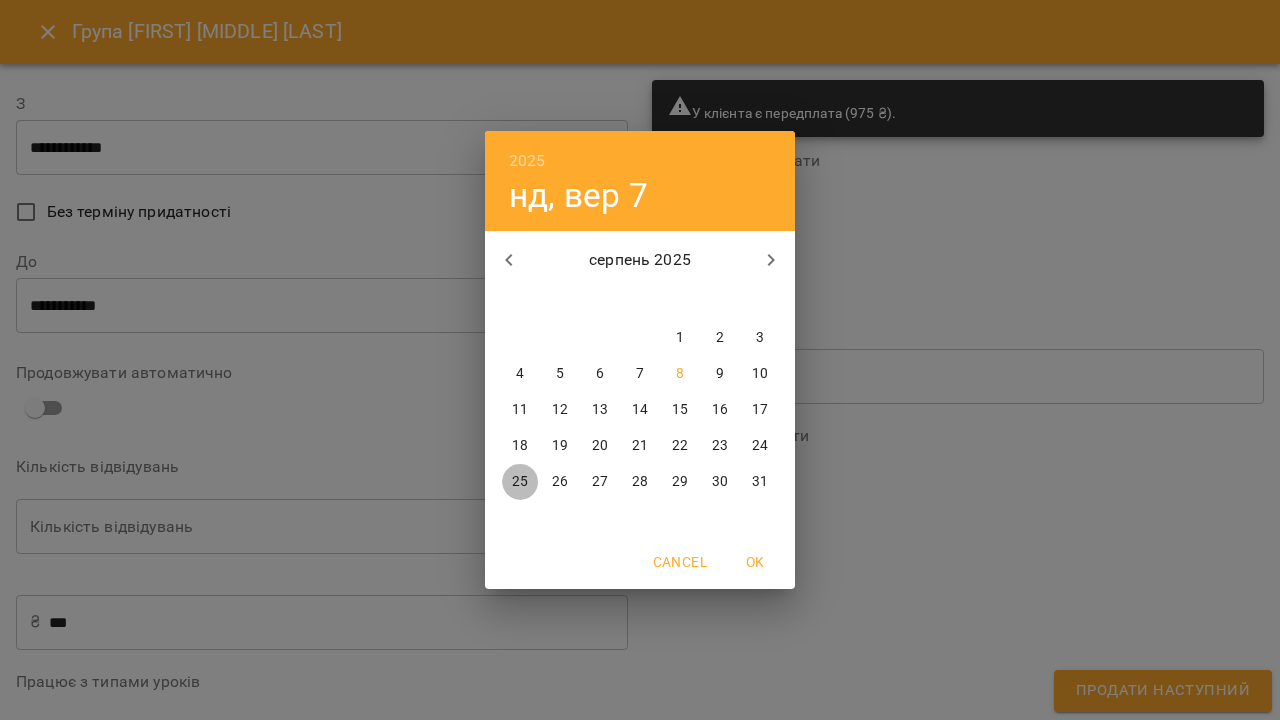 click on "25" at bounding box center [520, 482] 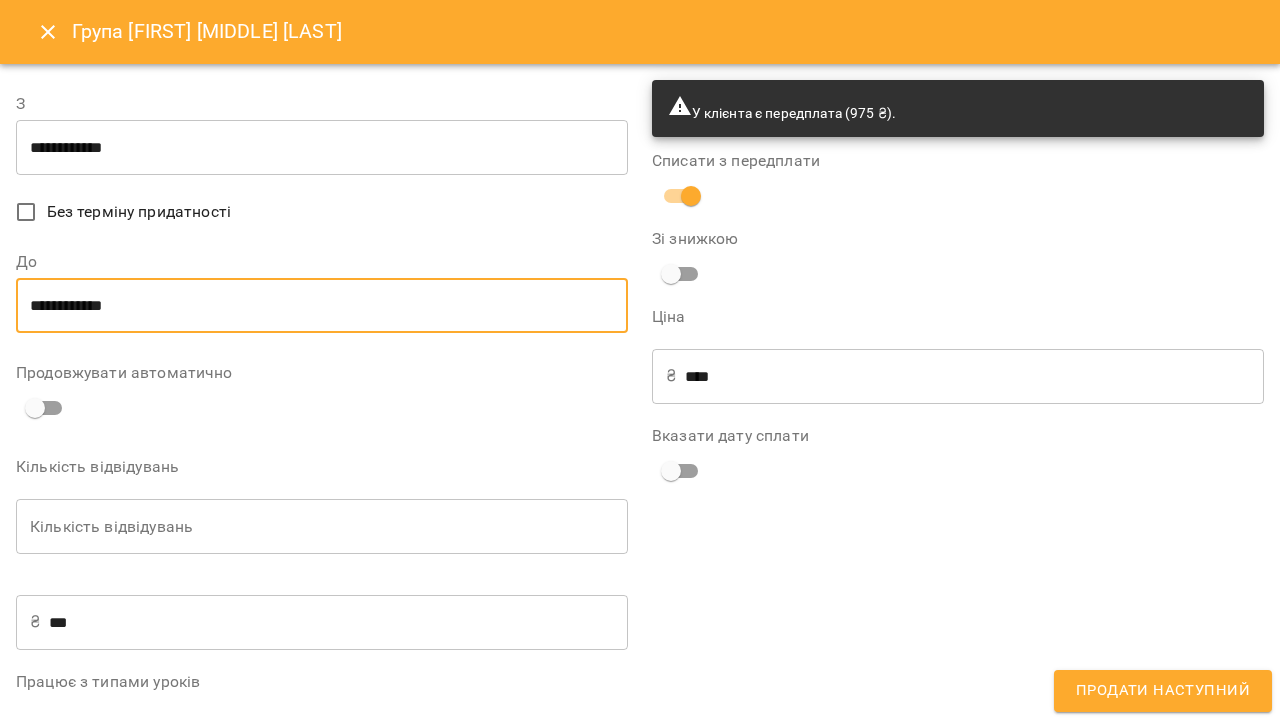 click on "Кількість відвідувань" at bounding box center (322, 527) 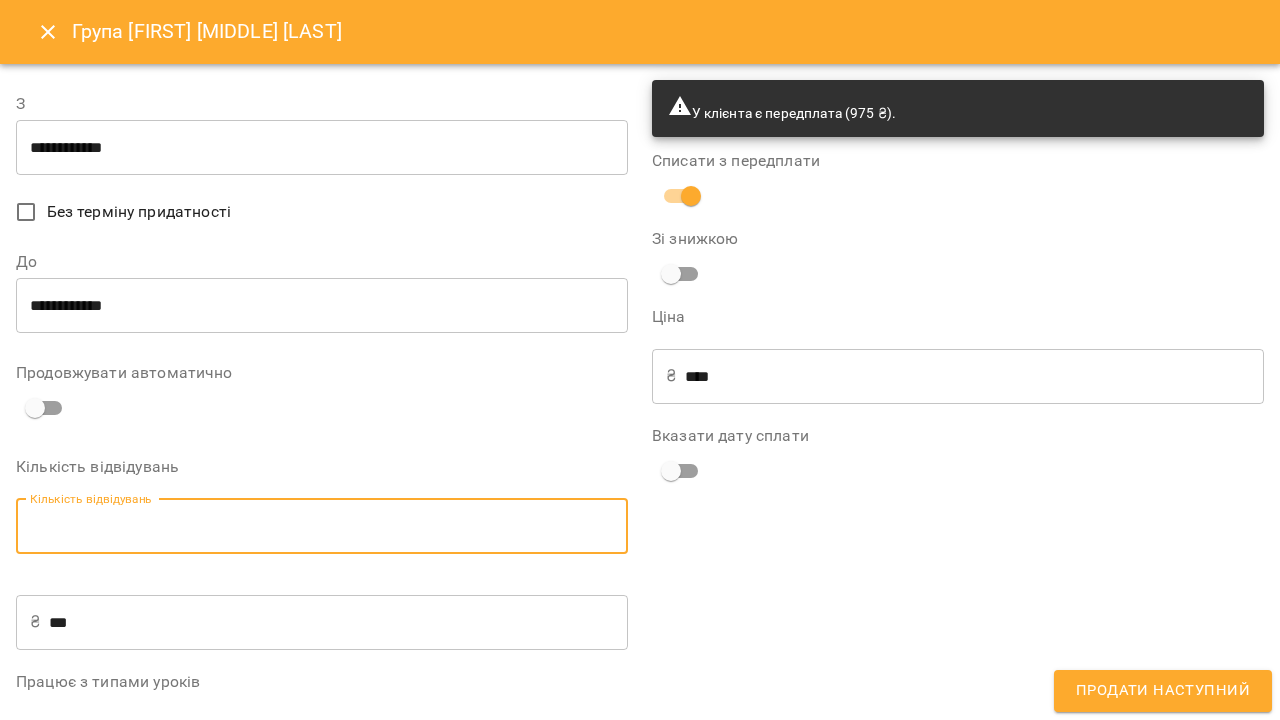 type on "*" 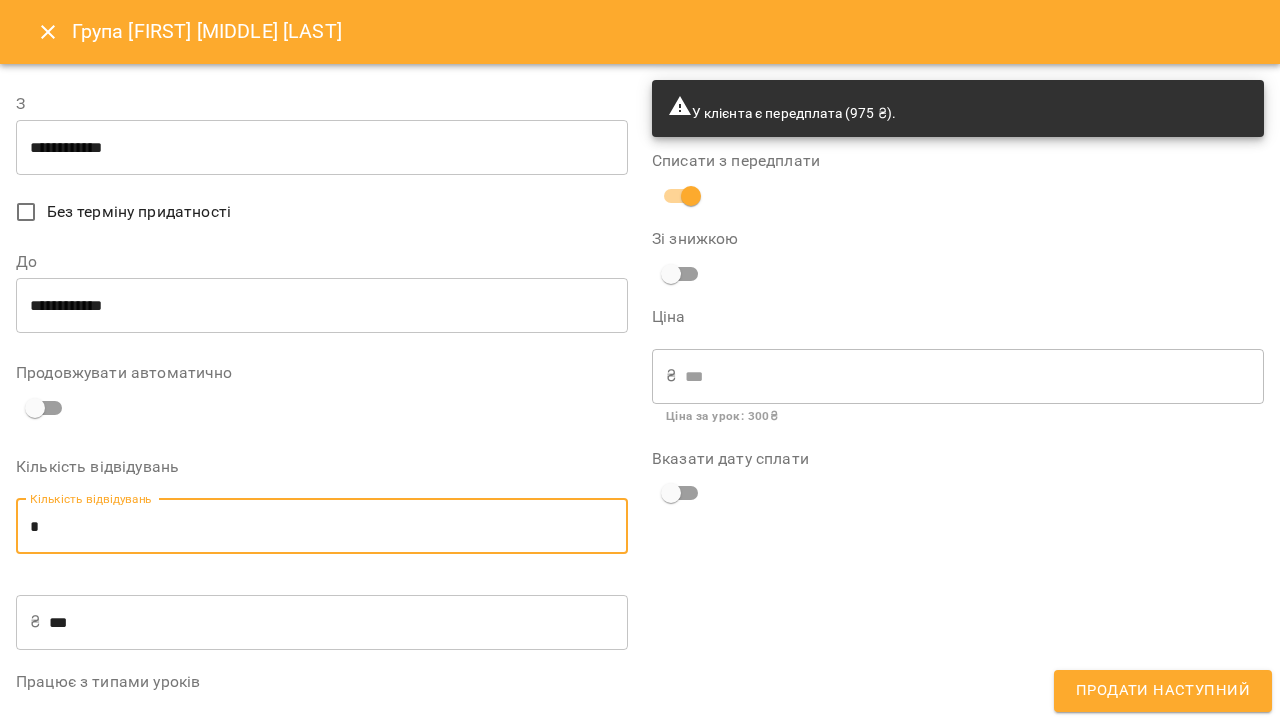 type on "*" 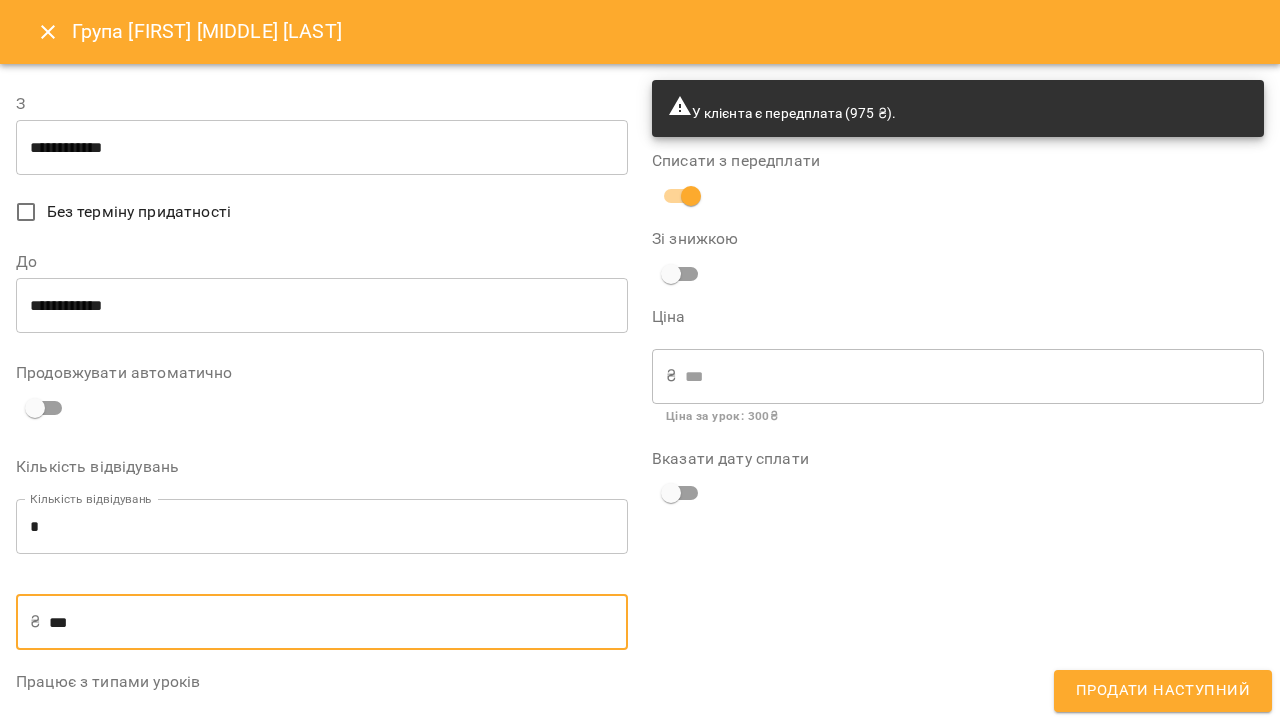 click on "***" at bounding box center (338, 622) 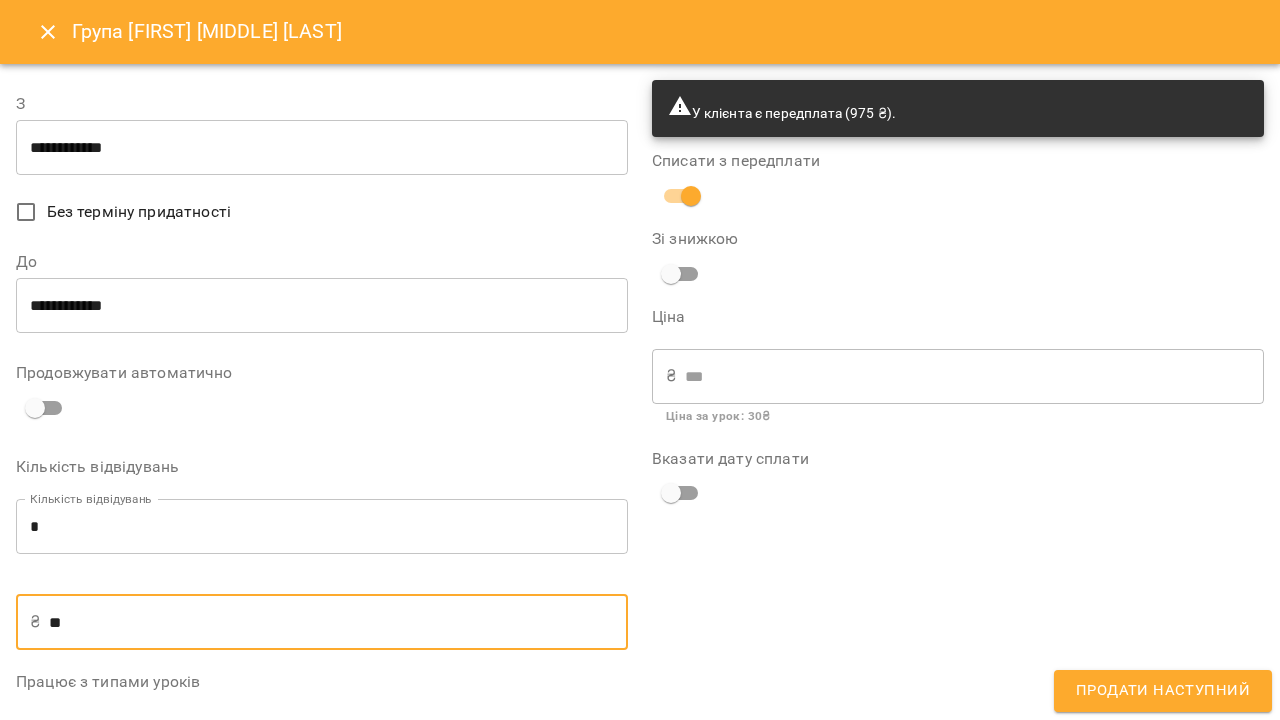 type on "**" 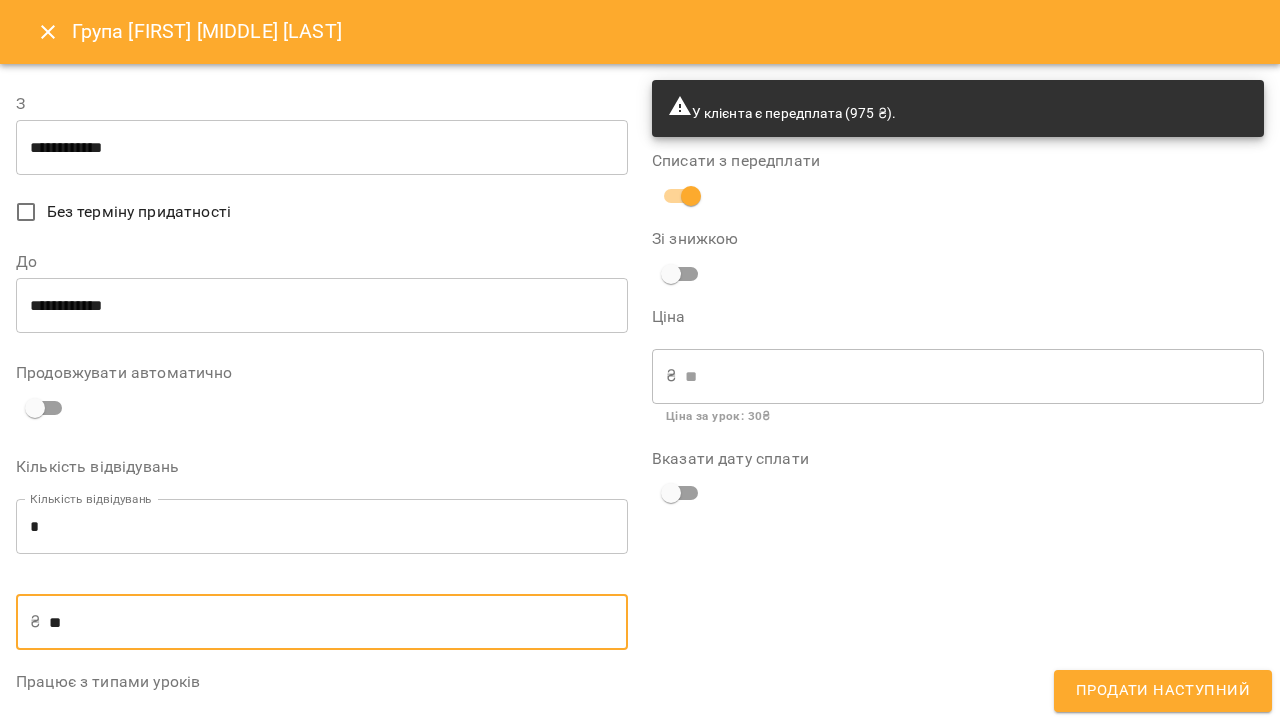 type on "*" 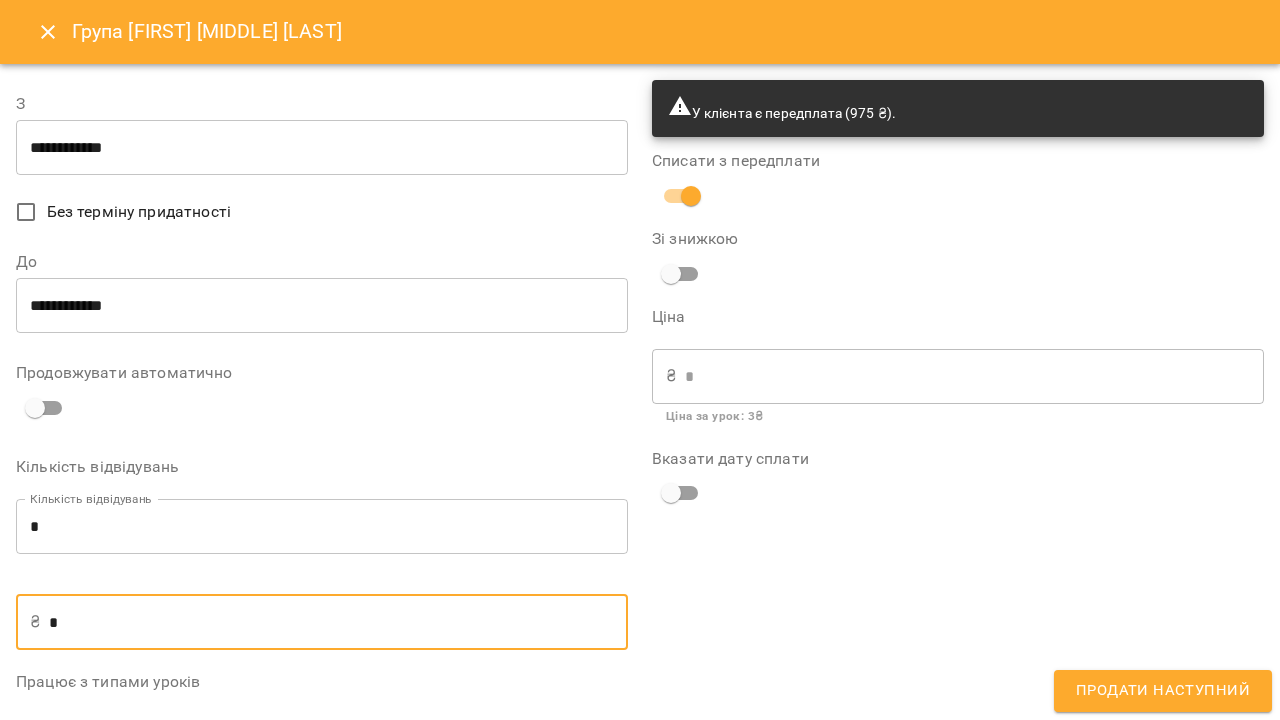 type on "**" 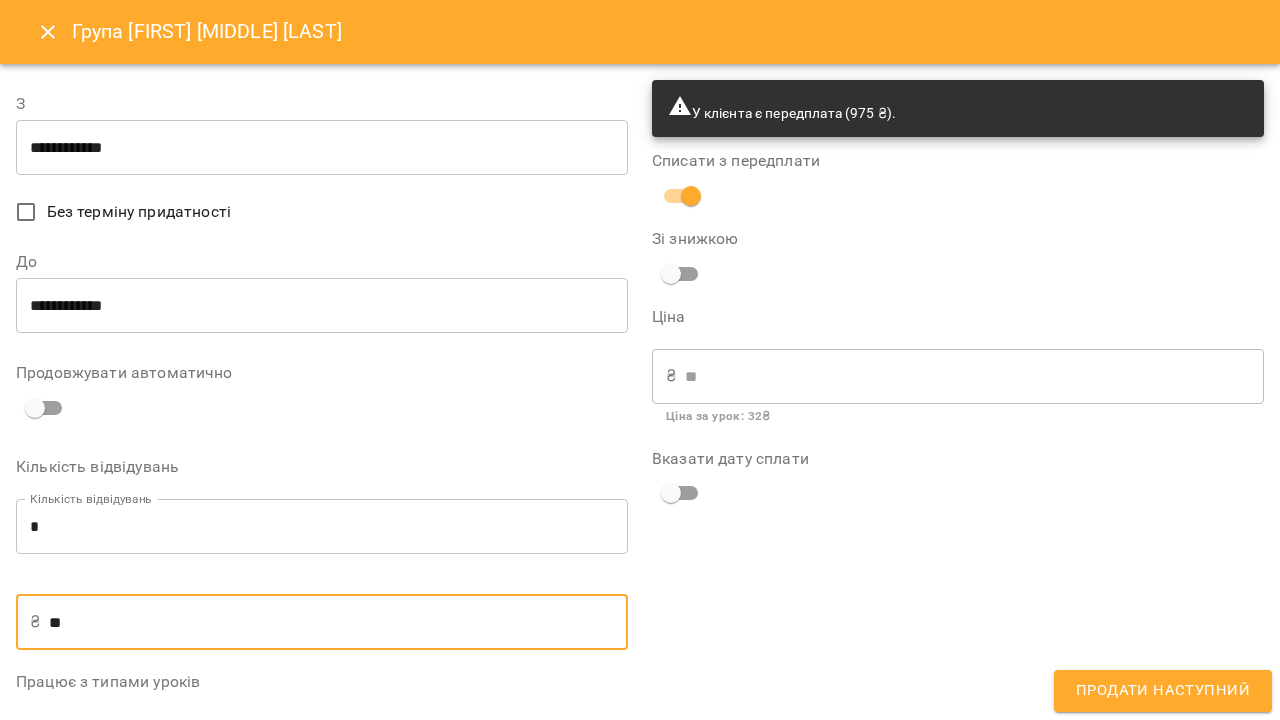 type on "***" 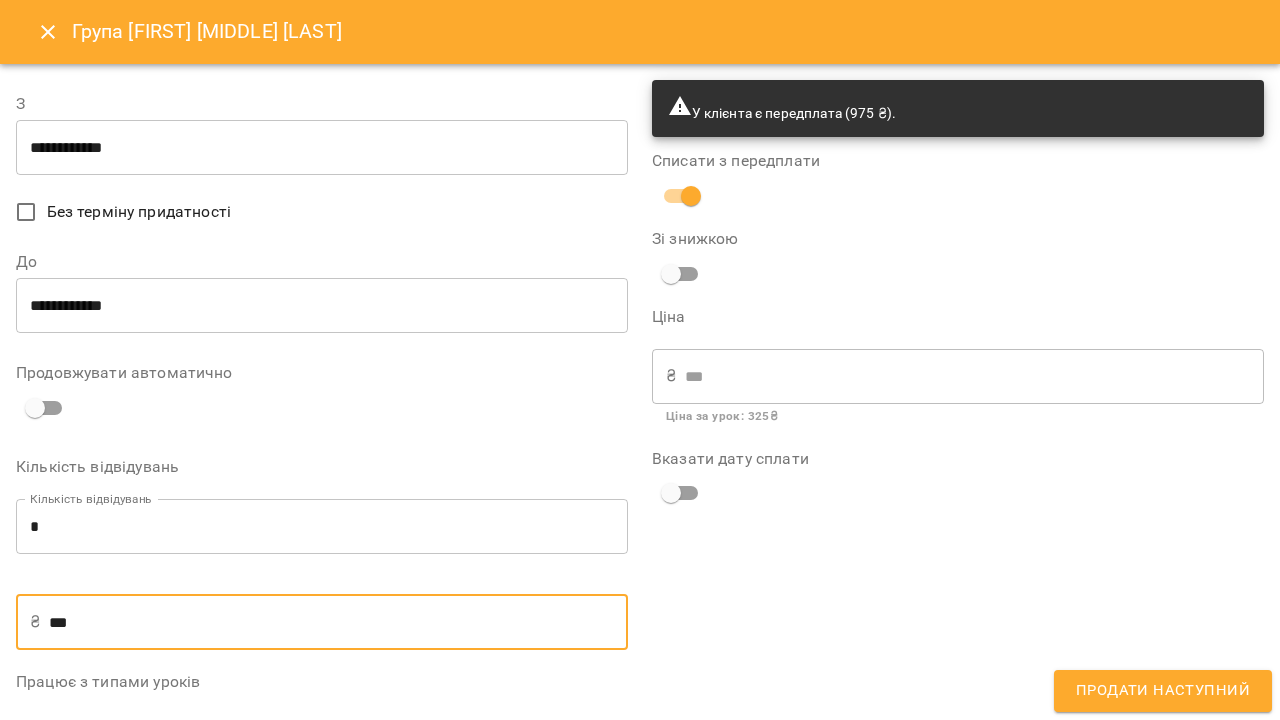 type on "***" 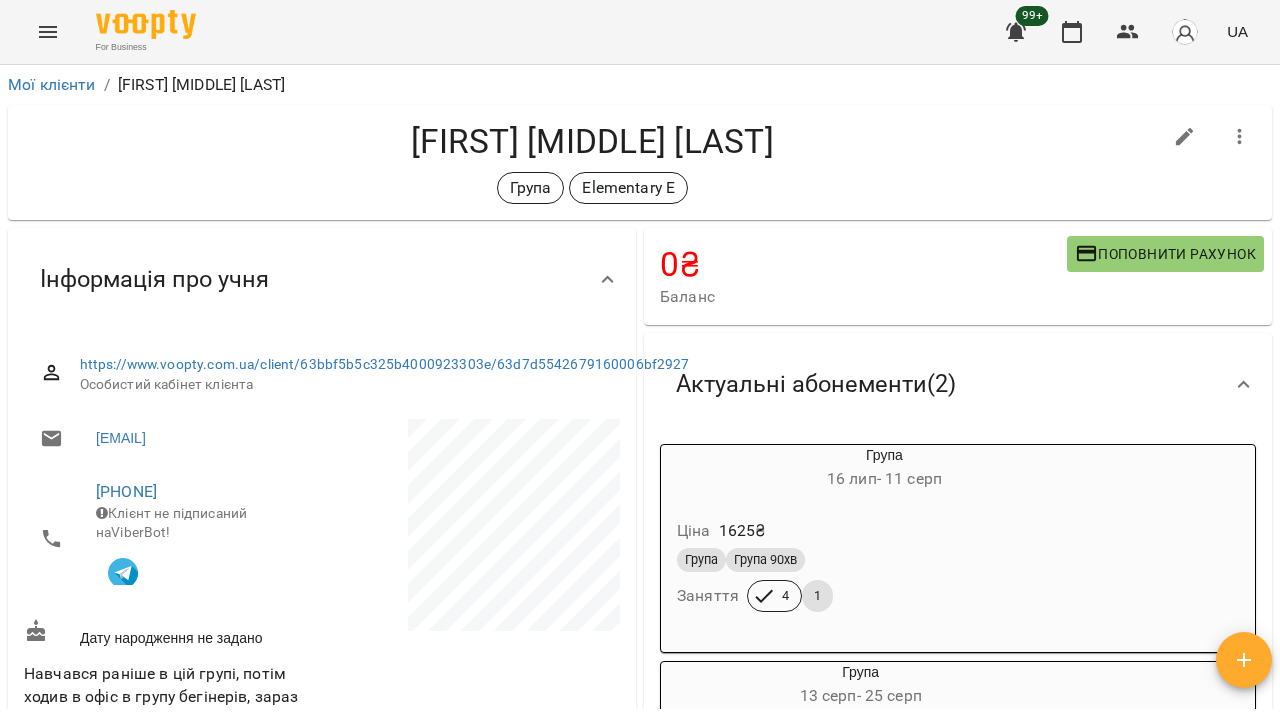 scroll, scrollTop: 0, scrollLeft: 0, axis: both 